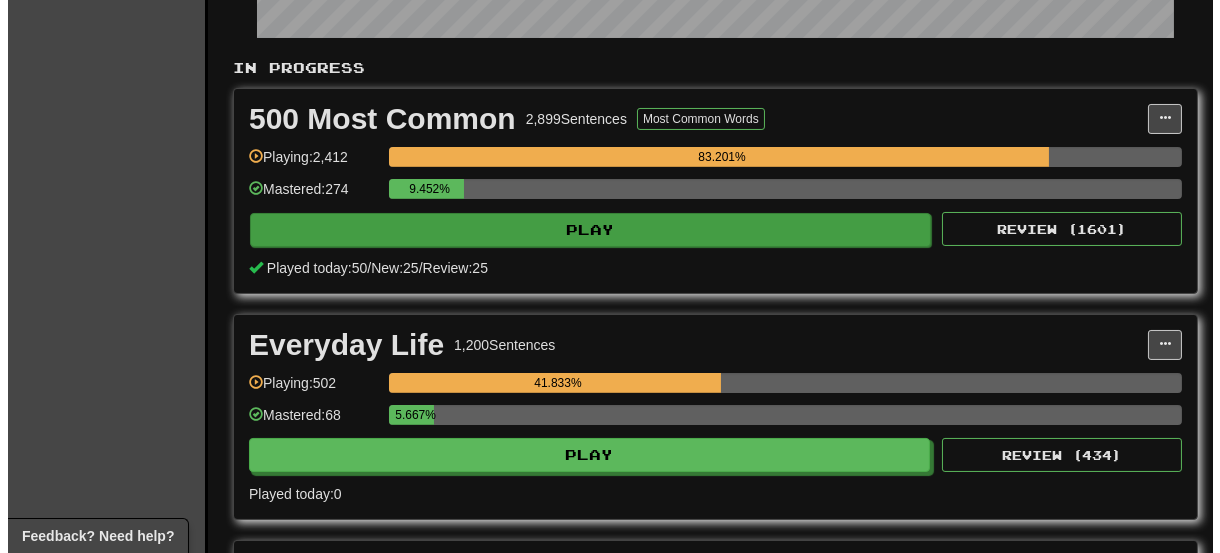 scroll, scrollTop: 400, scrollLeft: 0, axis: vertical 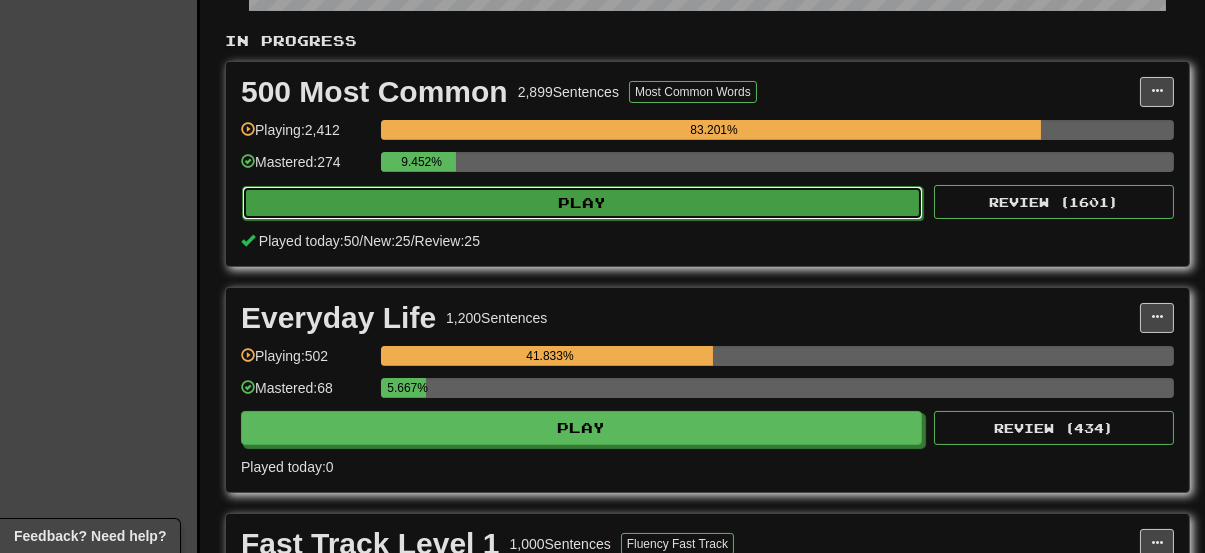 click on "Play" at bounding box center [582, 203] 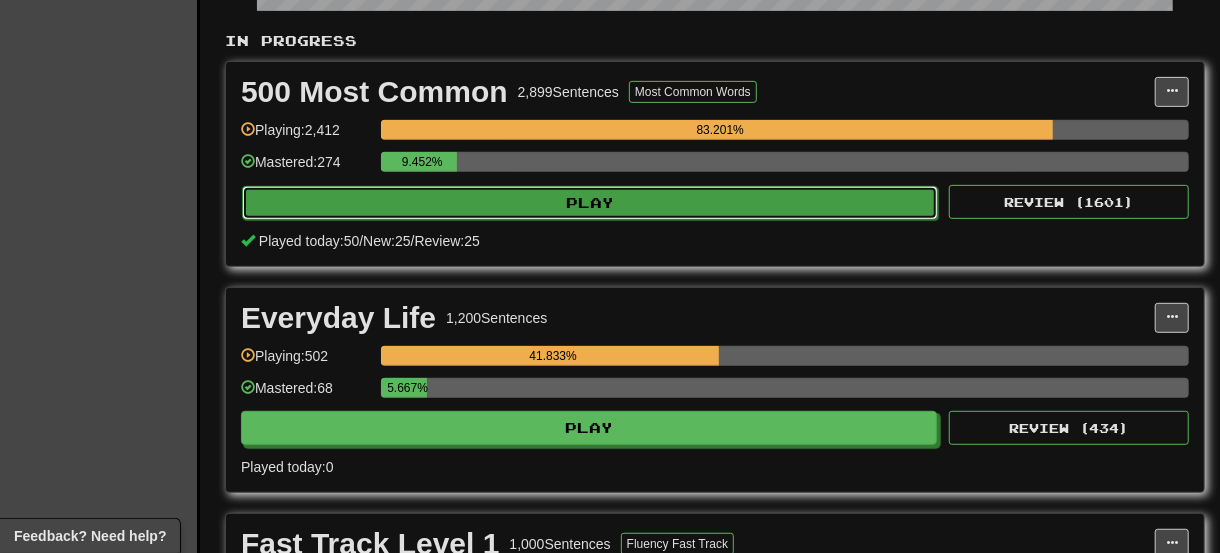 select on "**" 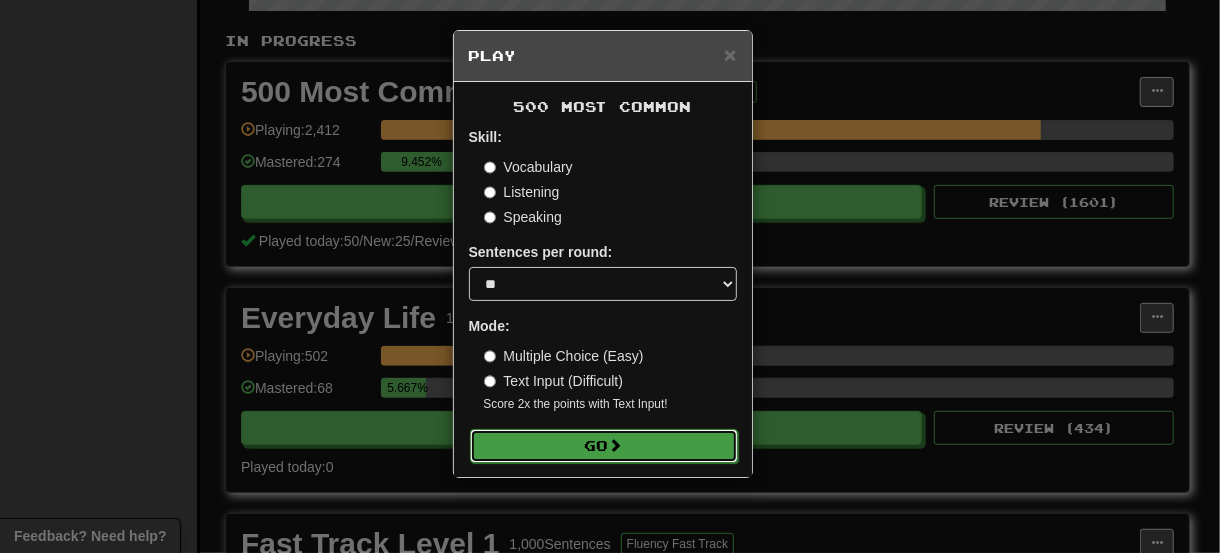 click at bounding box center (616, 445) 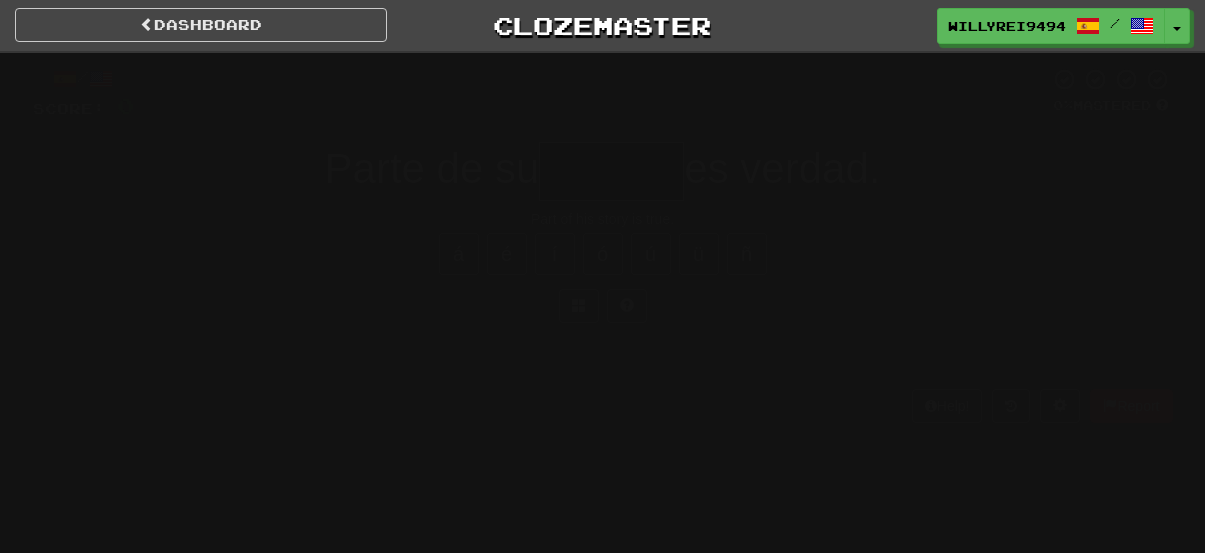 scroll, scrollTop: 0, scrollLeft: 0, axis: both 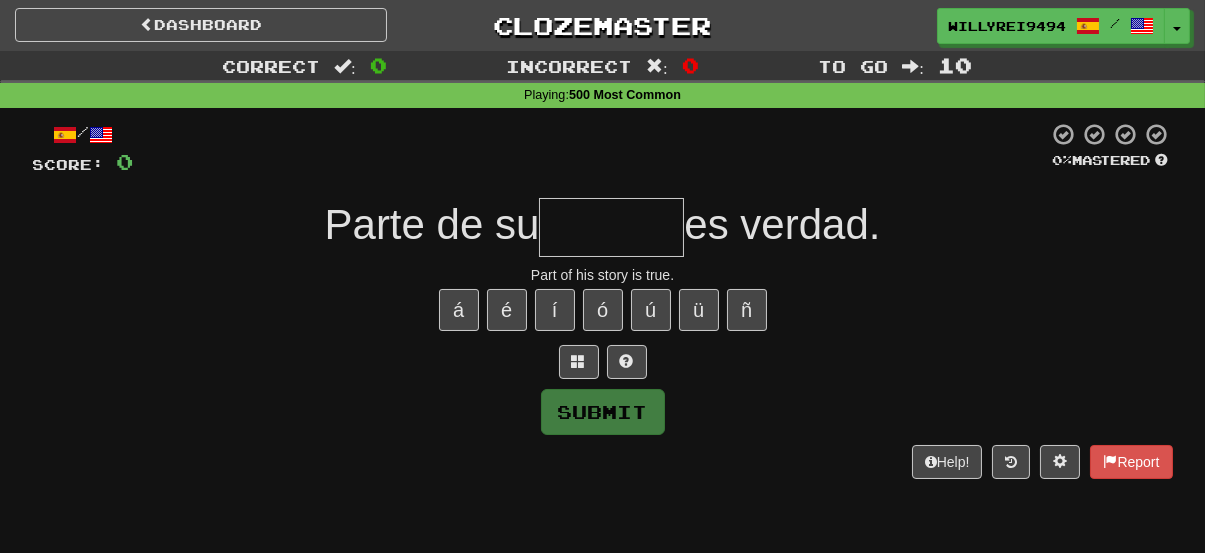 click at bounding box center [611, 227] 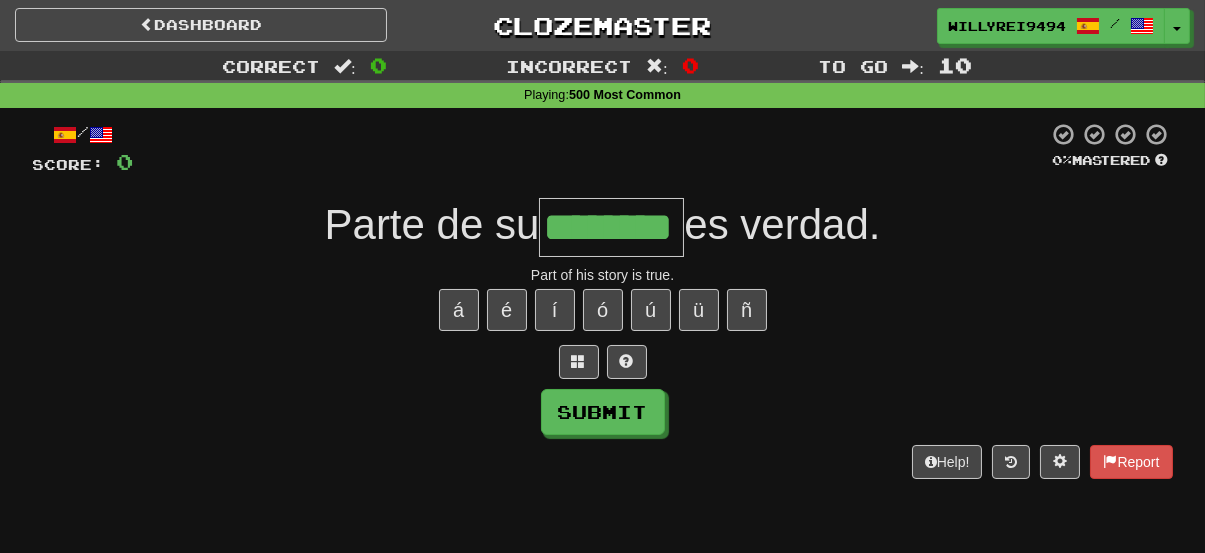 type on "********" 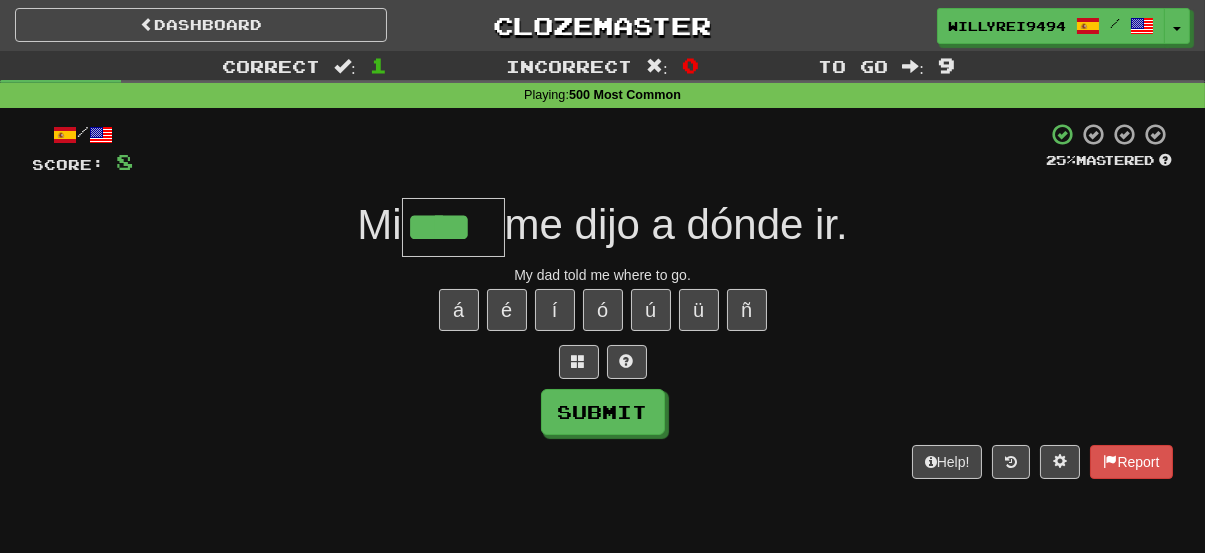 type on "****" 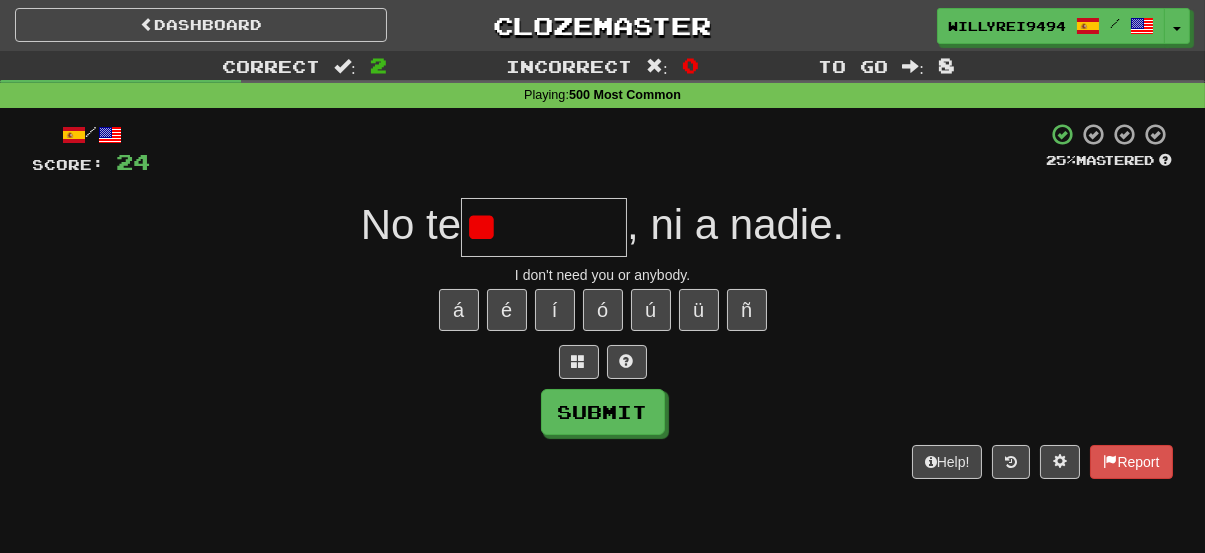 type on "*" 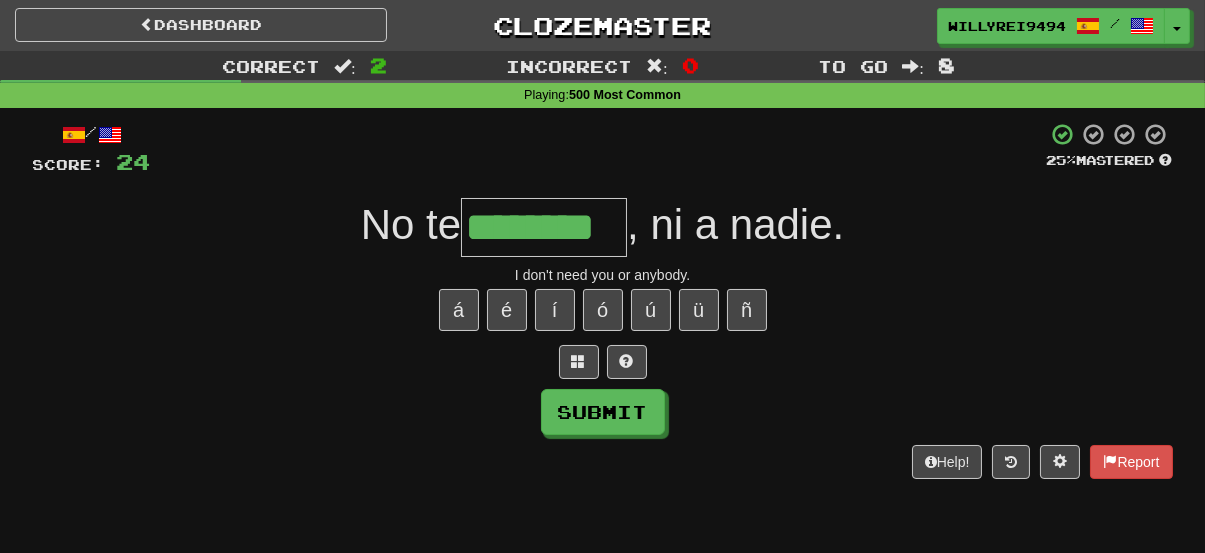 type on "********" 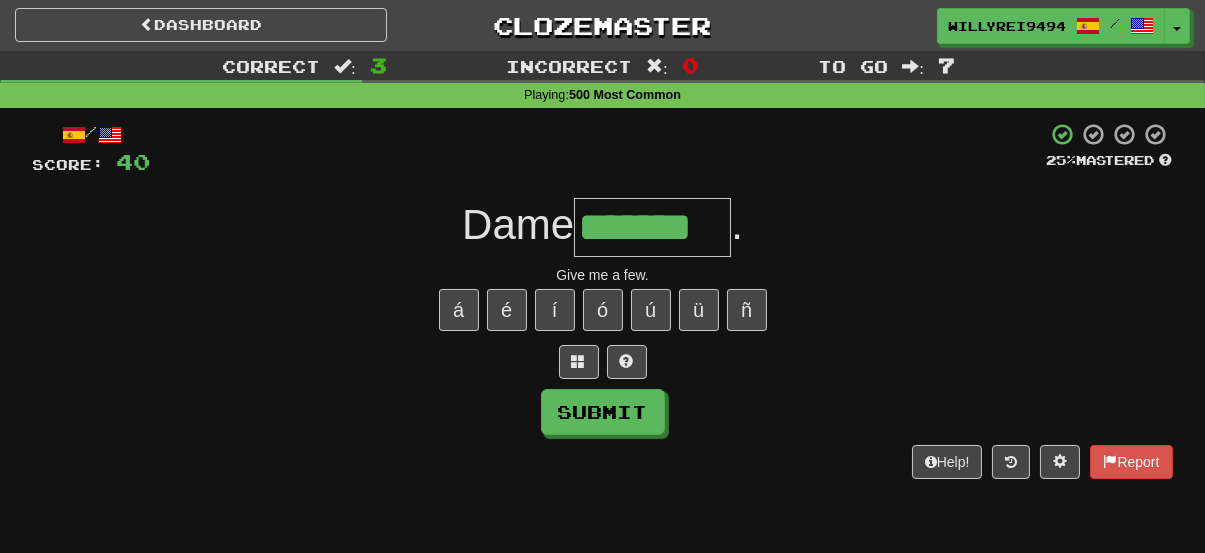 type on "*******" 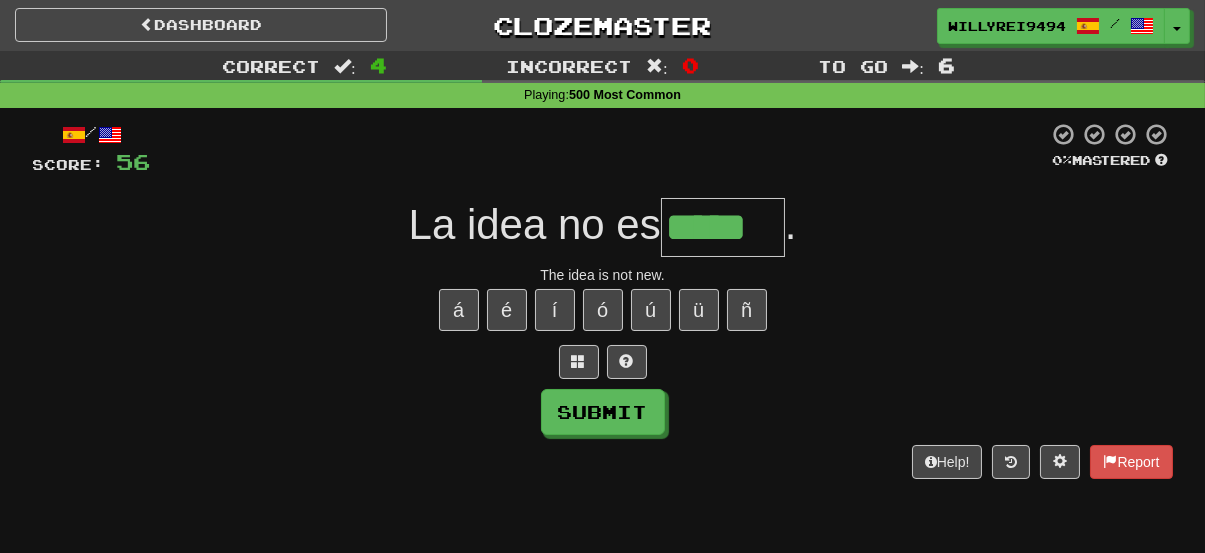 type on "*****" 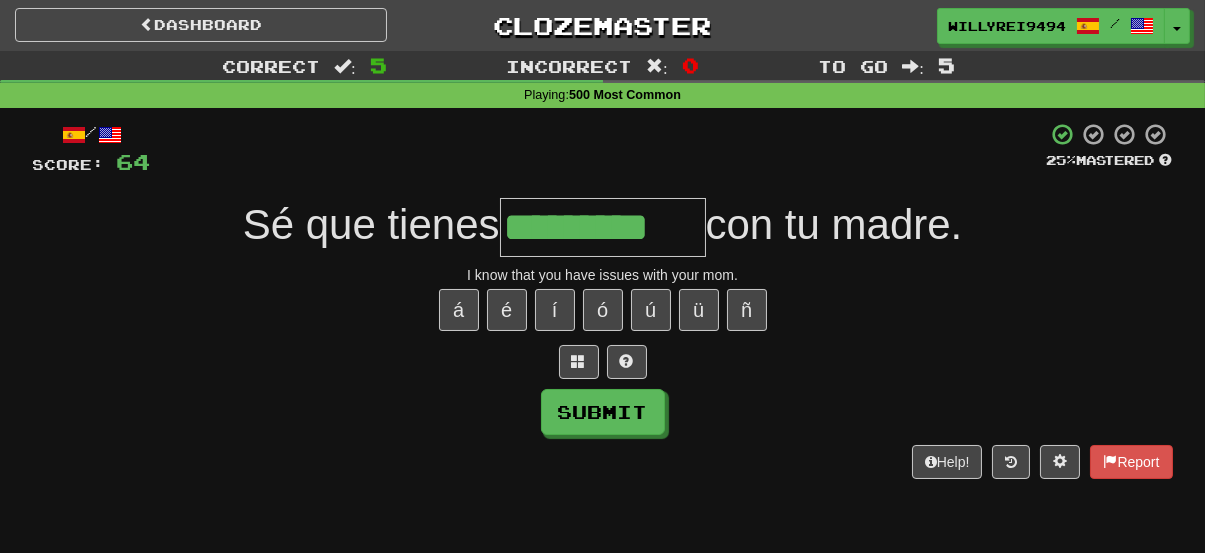 type on "*********" 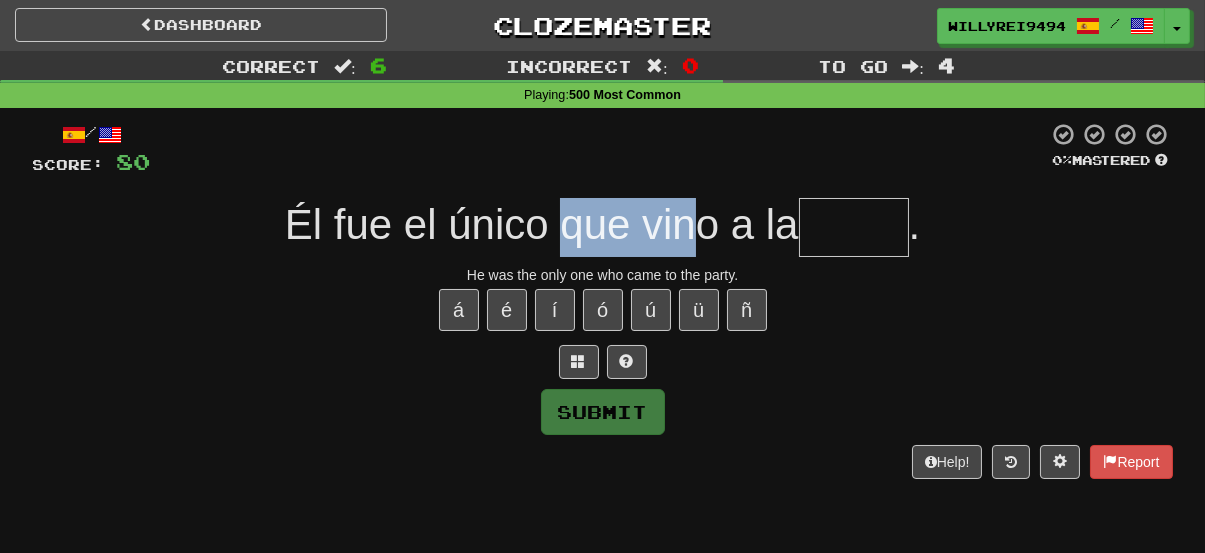 drag, startPoint x: 554, startPoint y: 205, endPoint x: 695, endPoint y: 208, distance: 141.0319 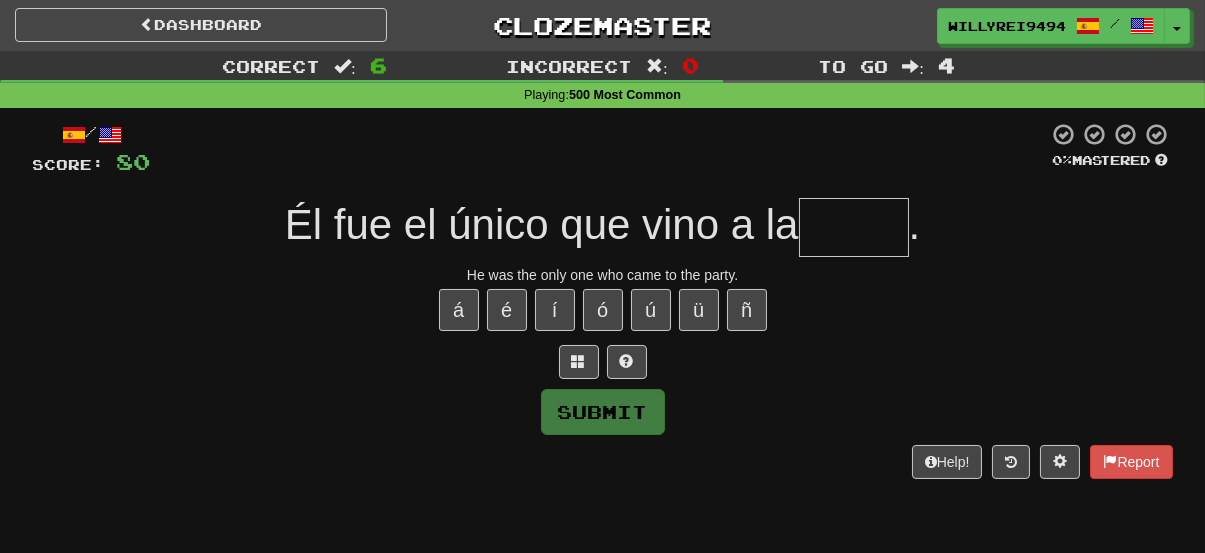 click at bounding box center (854, 227) 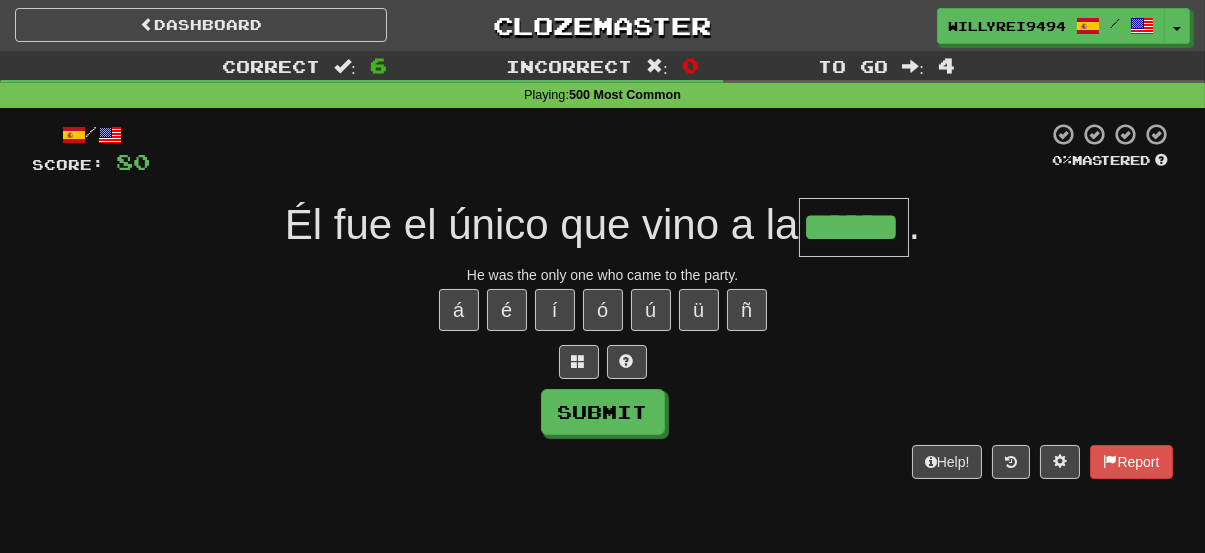 type on "******" 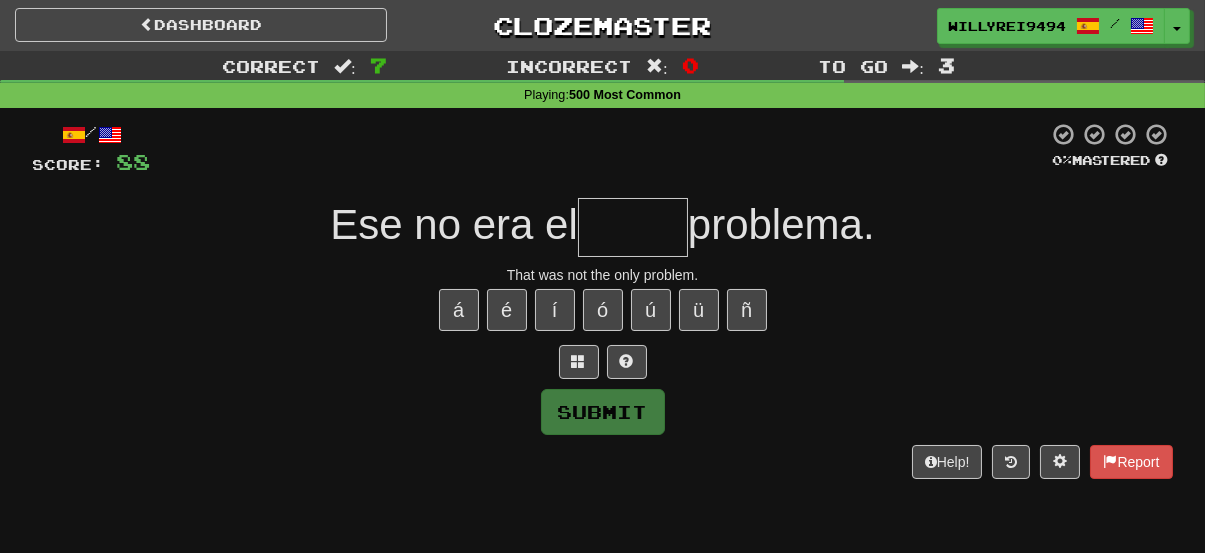type on "*" 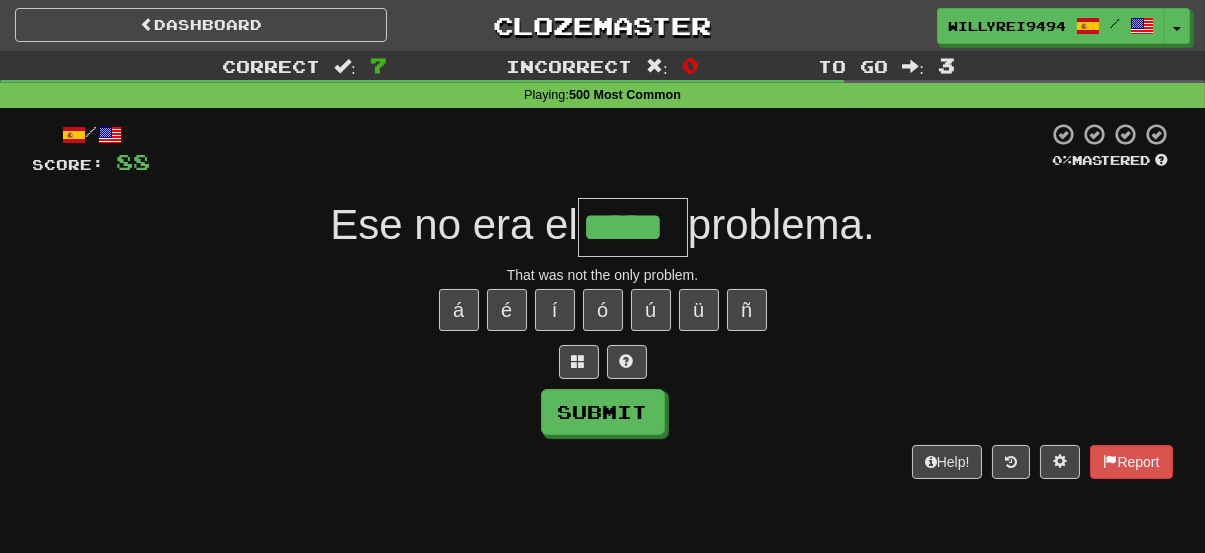 type on "*****" 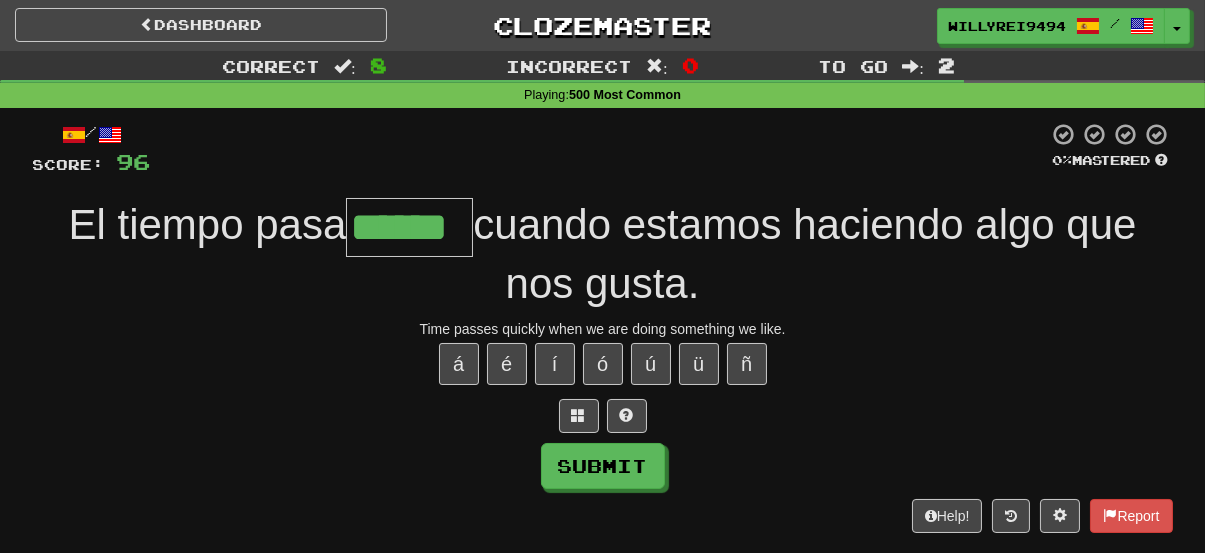 type on "******" 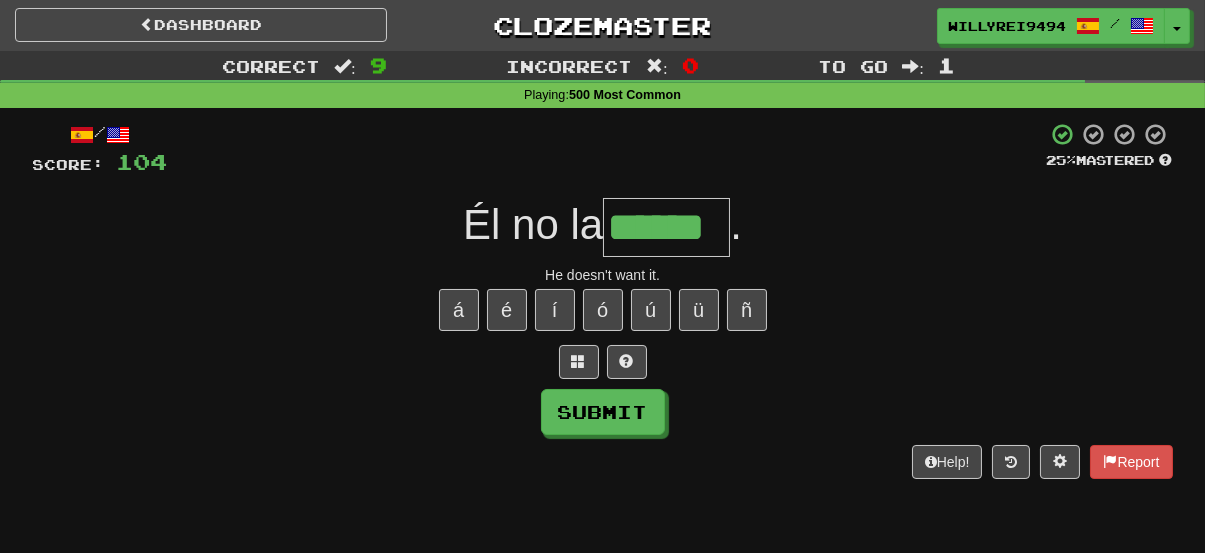 type on "******" 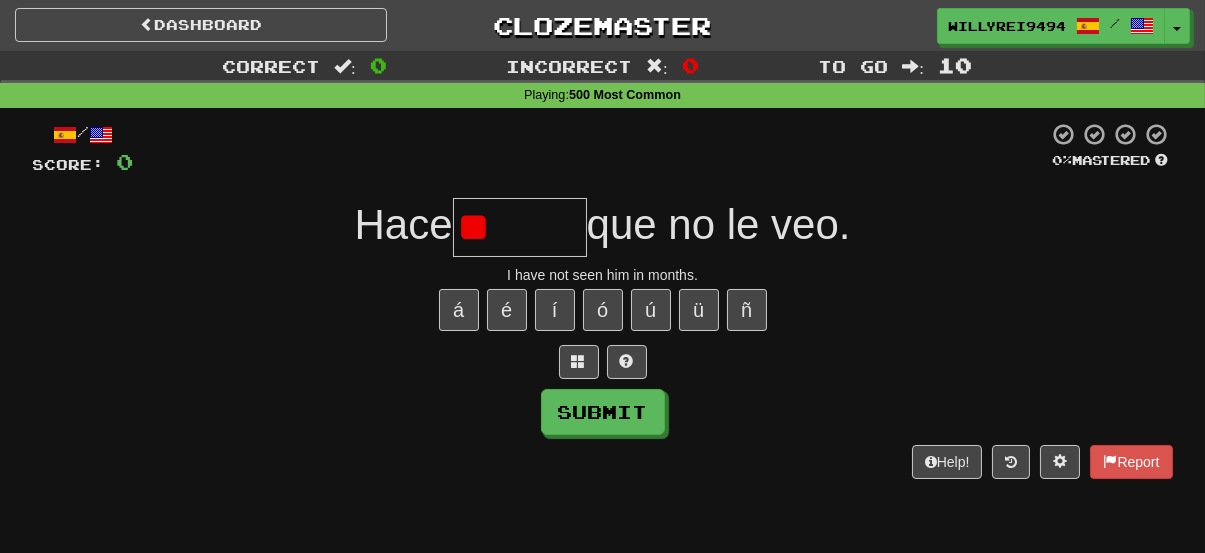 type on "*" 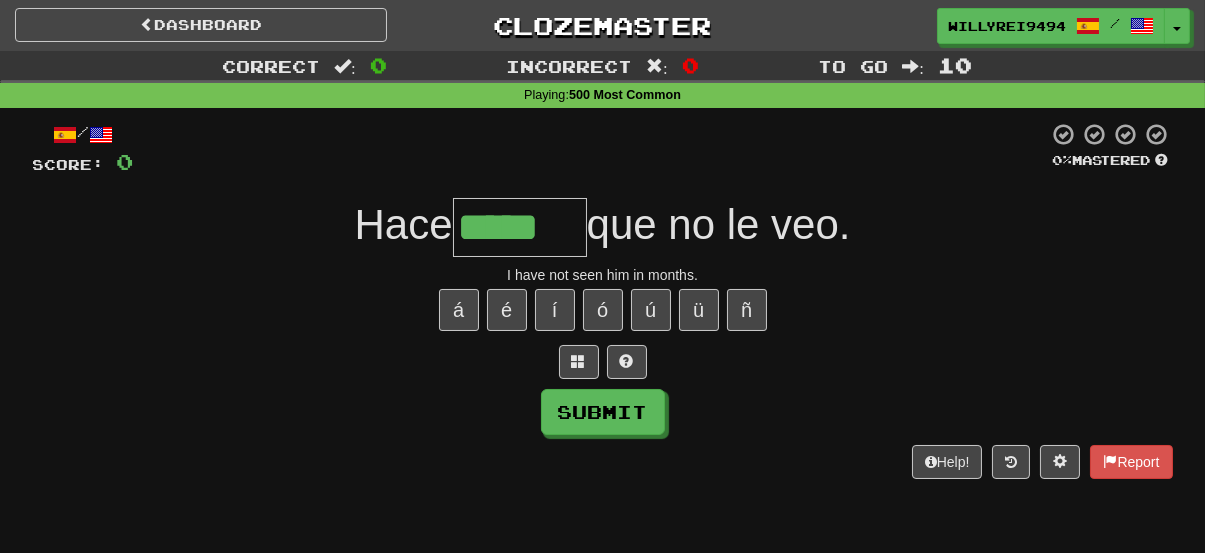 type on "*****" 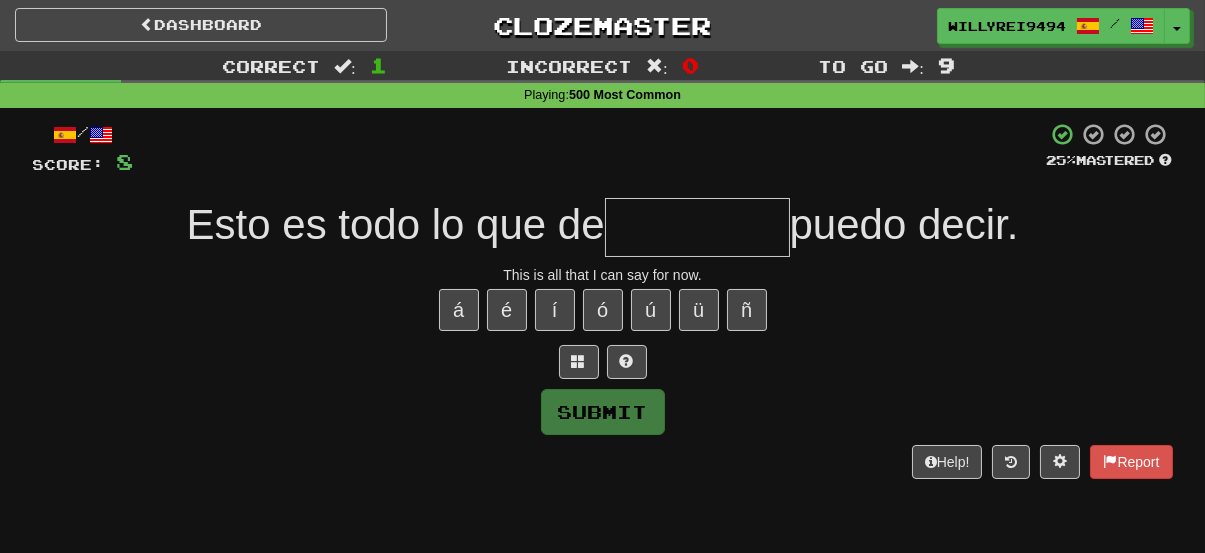 type on "*" 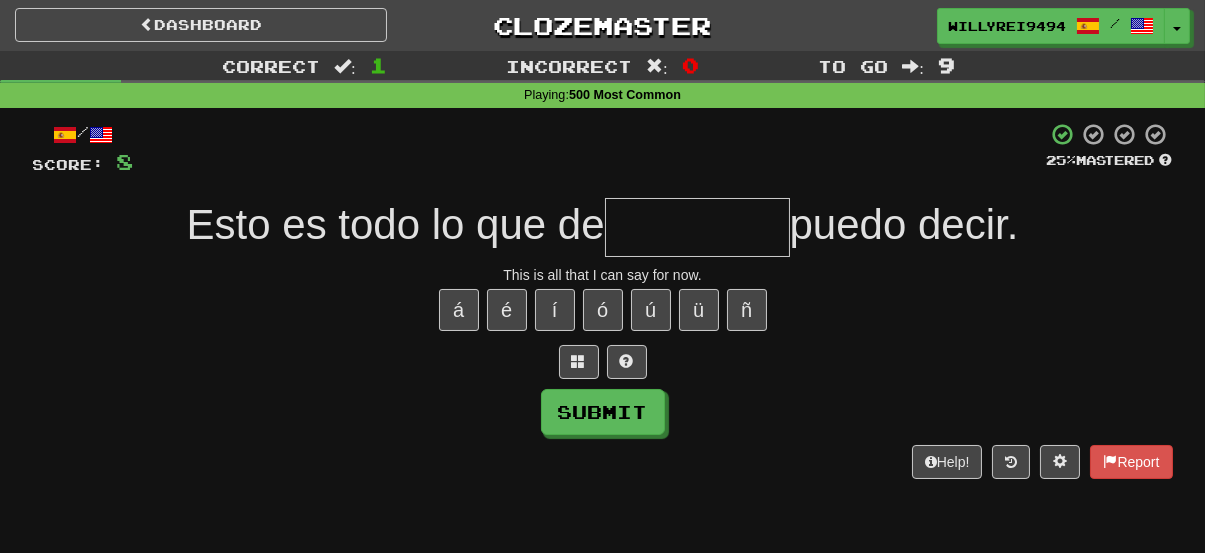 type on "*" 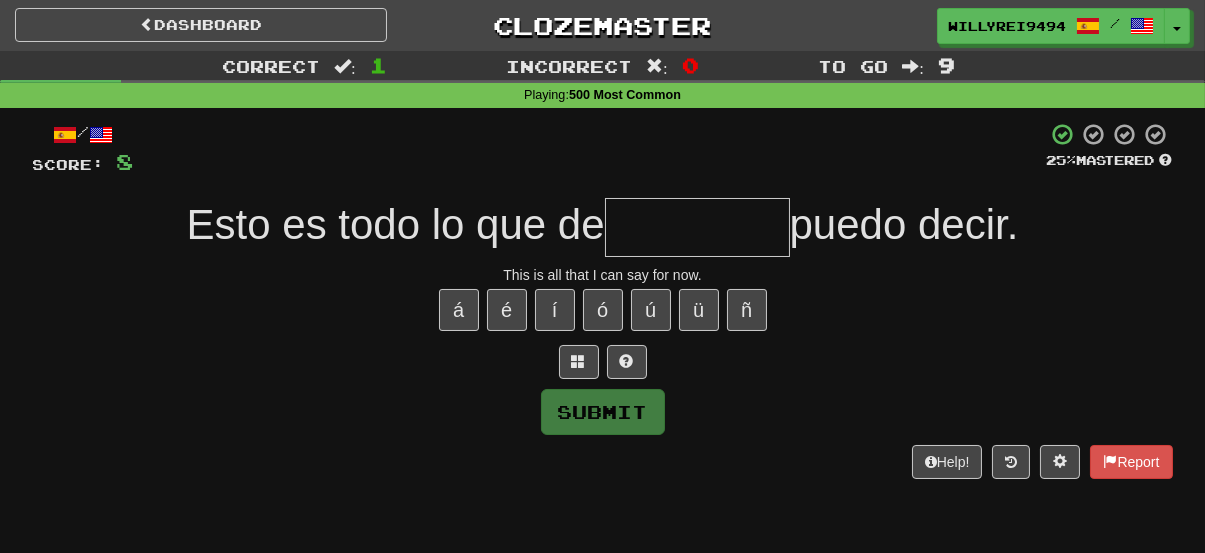 type on "*" 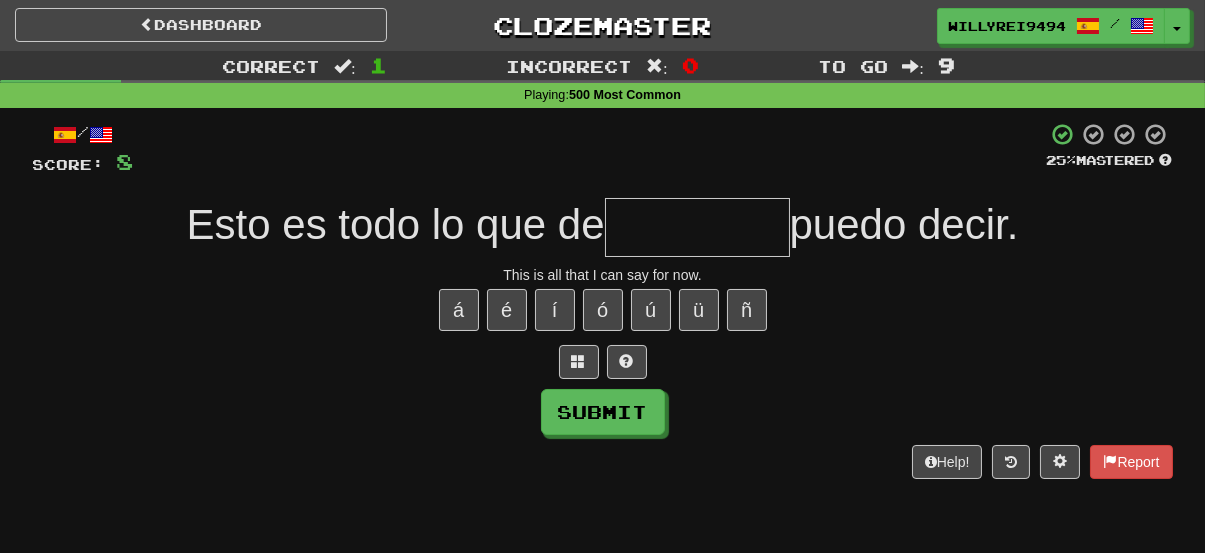 type on "*" 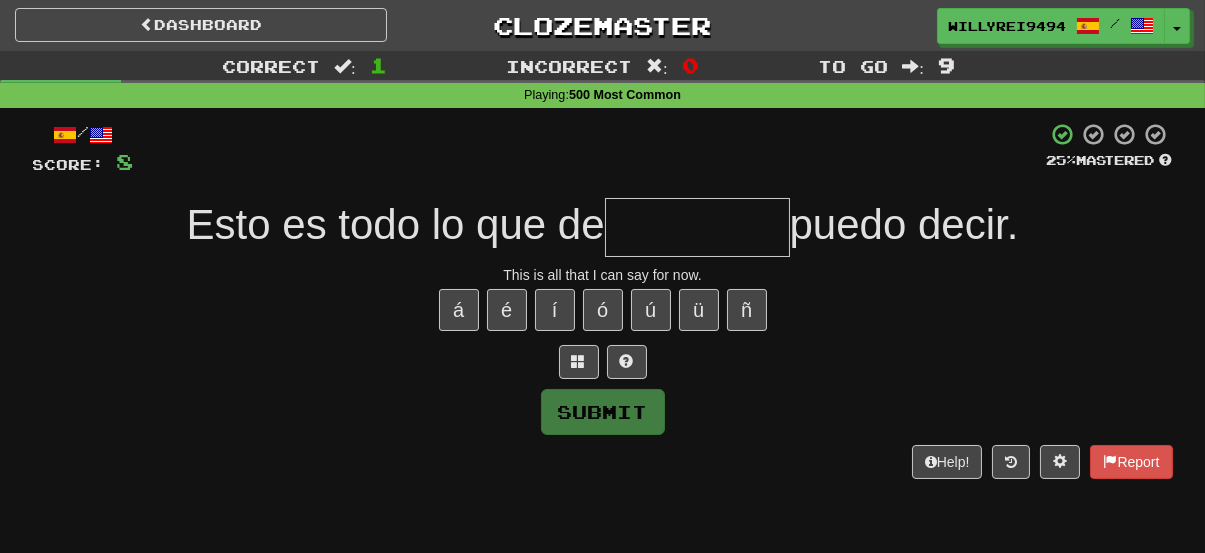 type on "*" 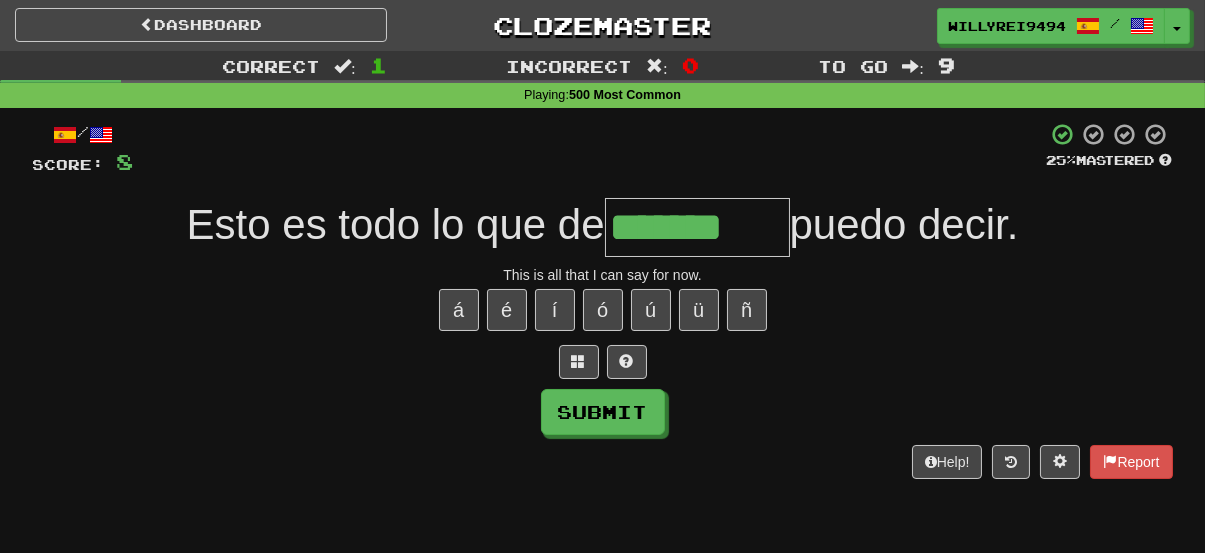 type on "*******" 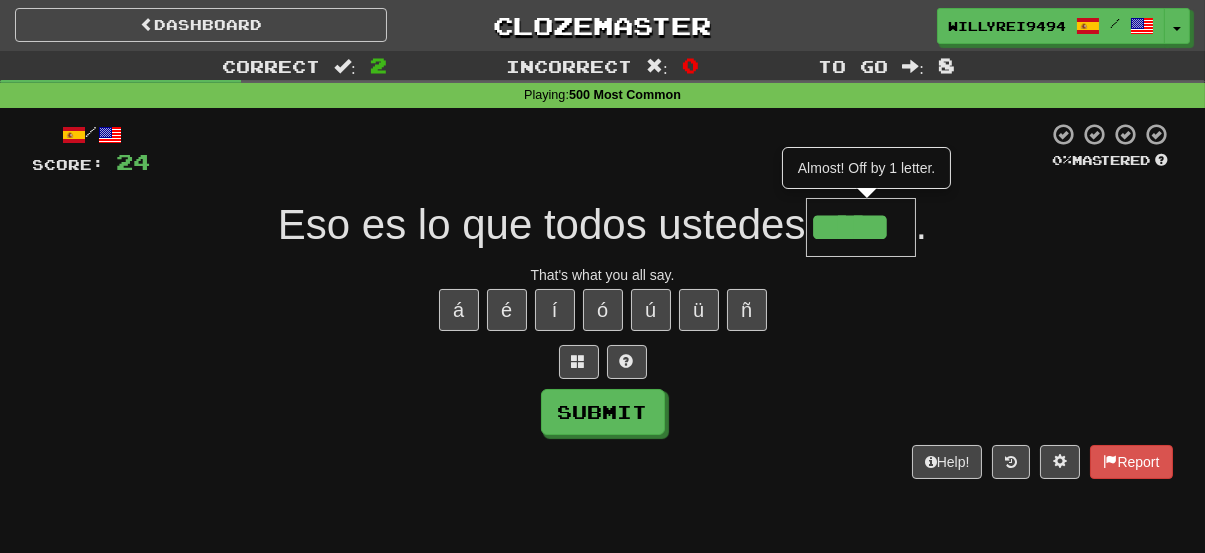 type on "*****" 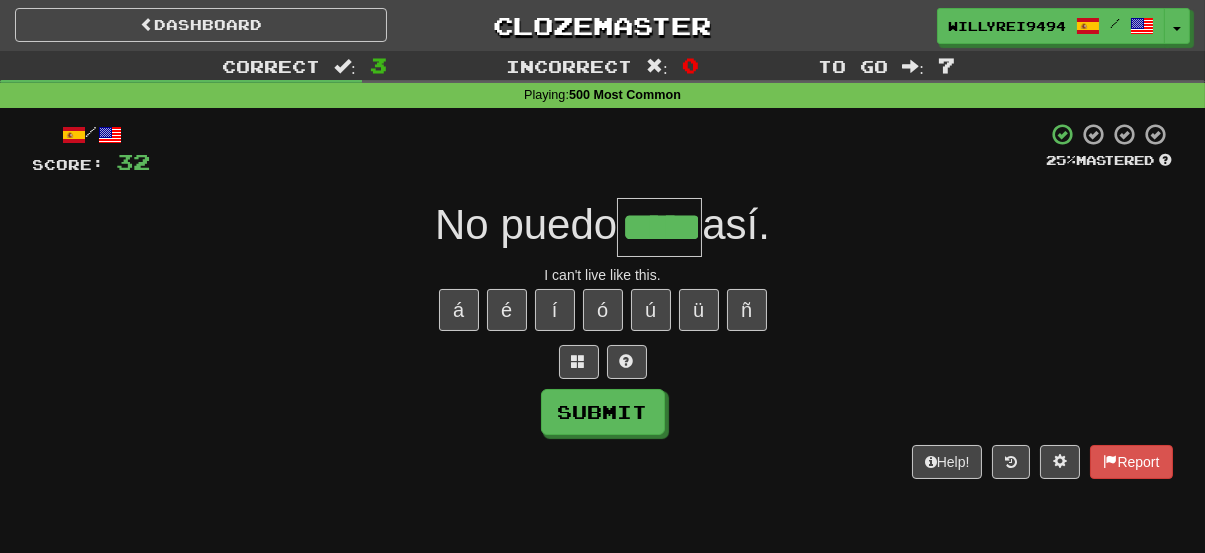 type on "*****" 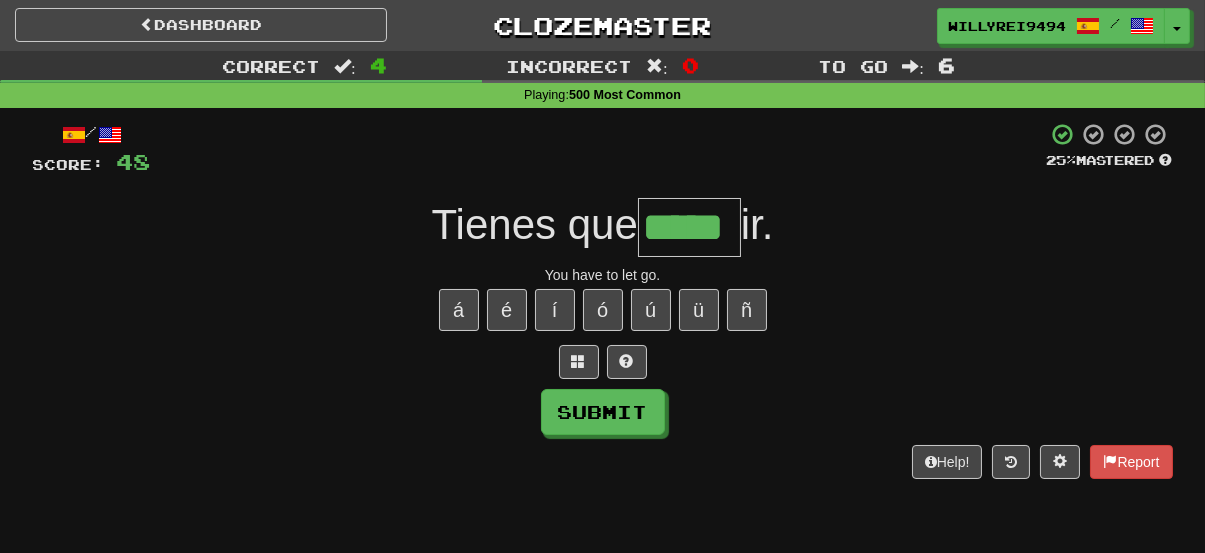type on "*****" 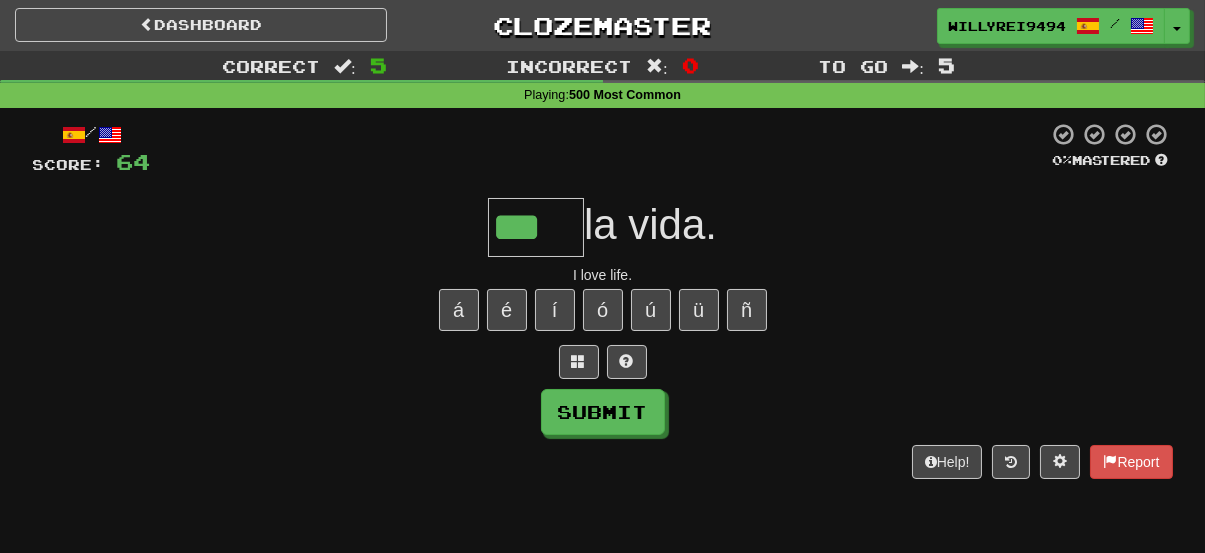 type on "***" 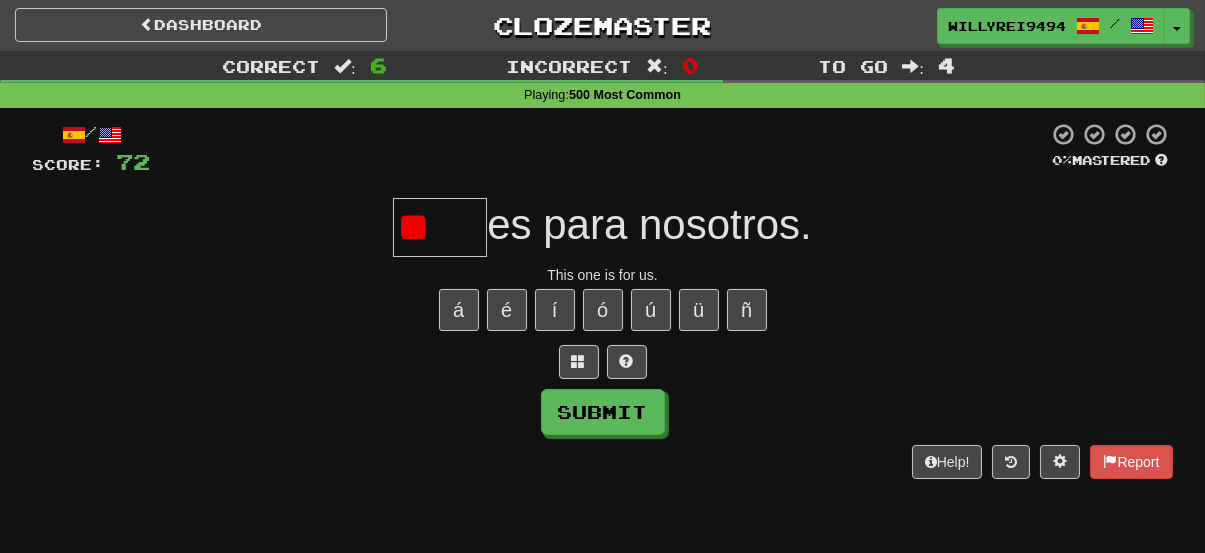 type on "*" 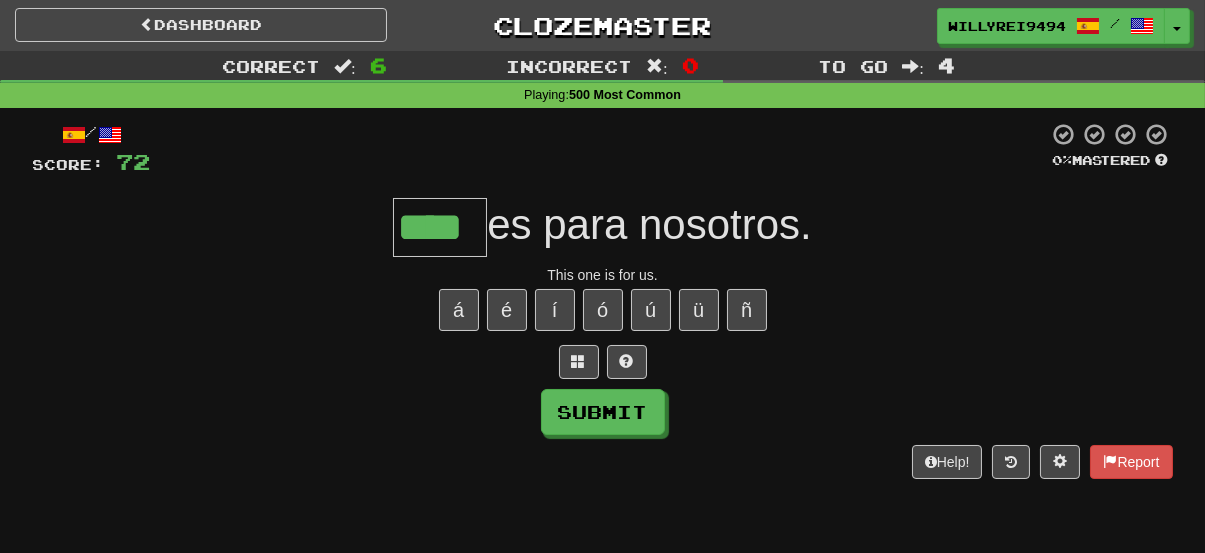 type on "****" 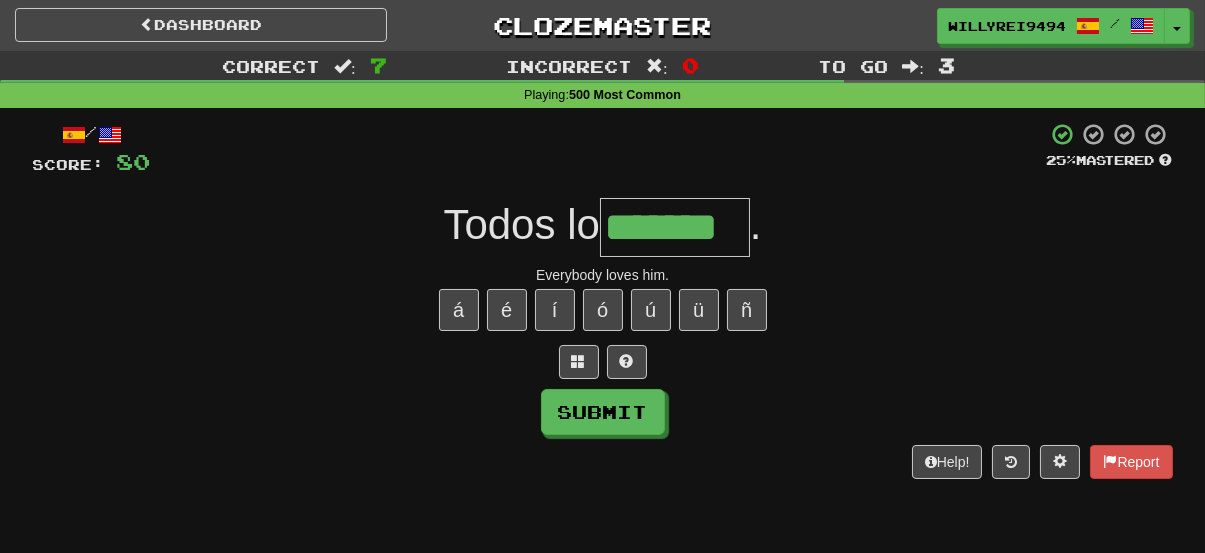 type on "*******" 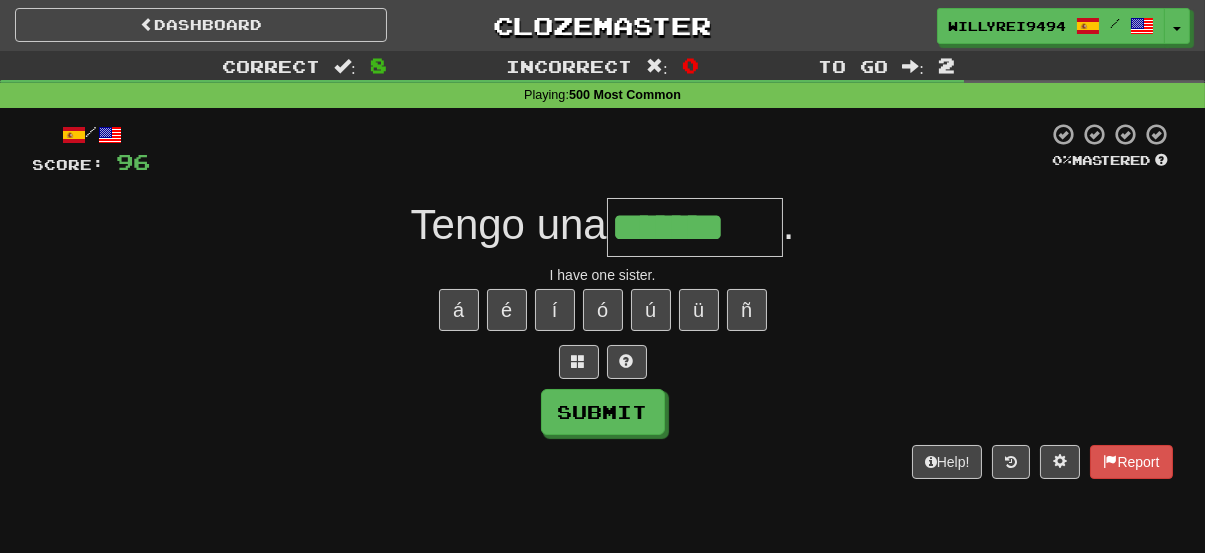 type on "*******" 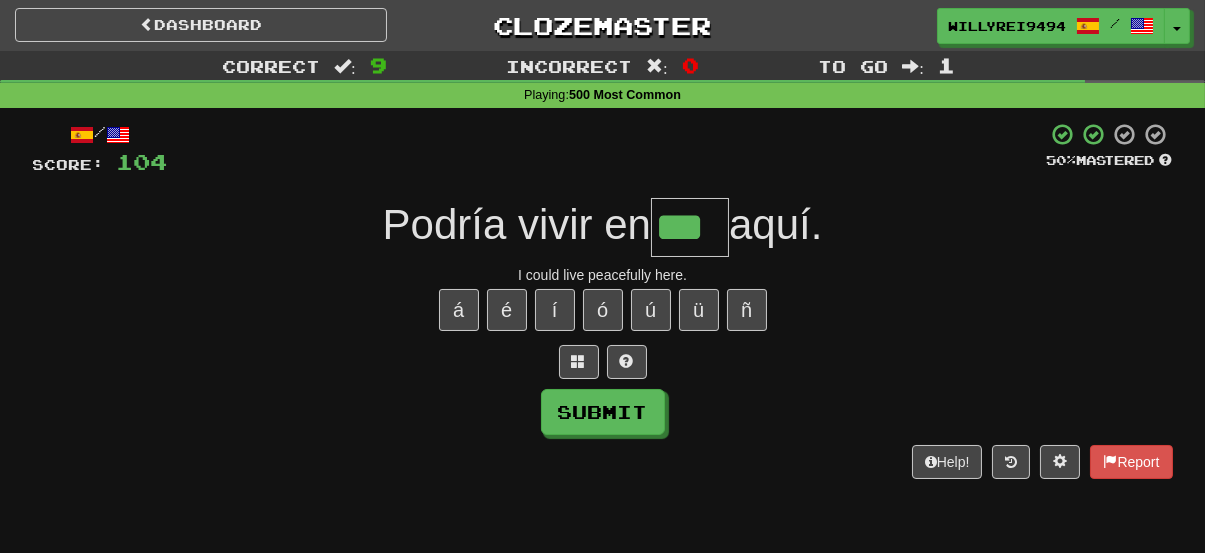 type on "***" 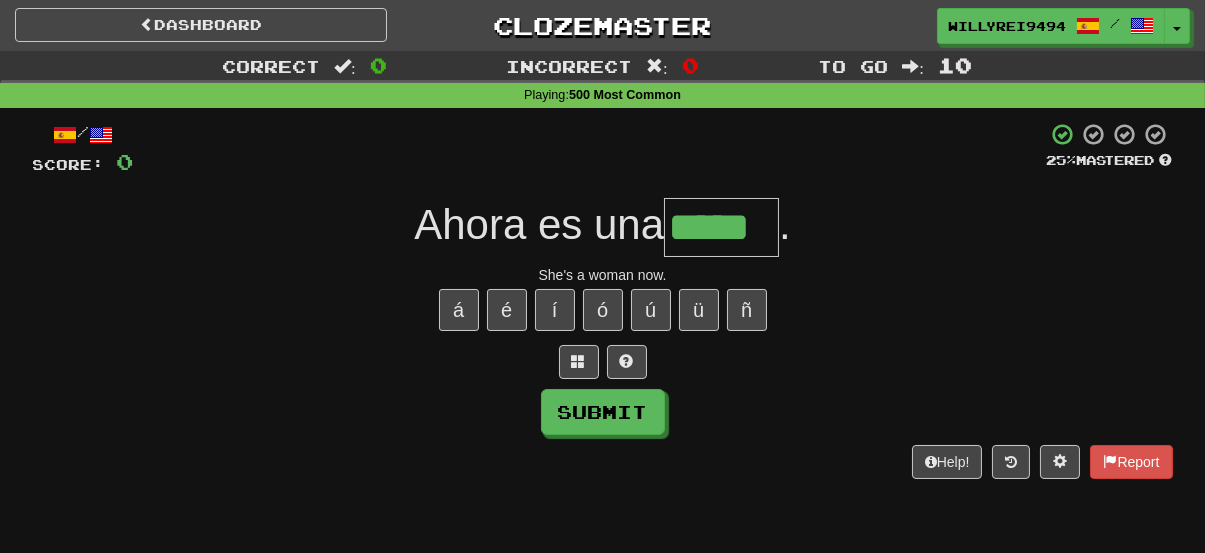 type on "*****" 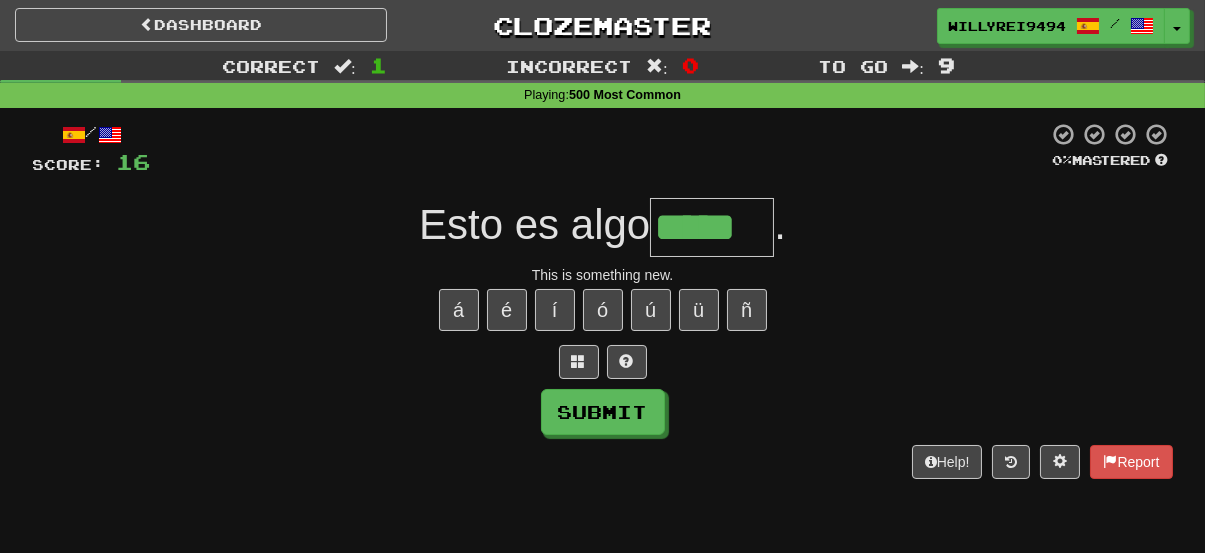 type on "*****" 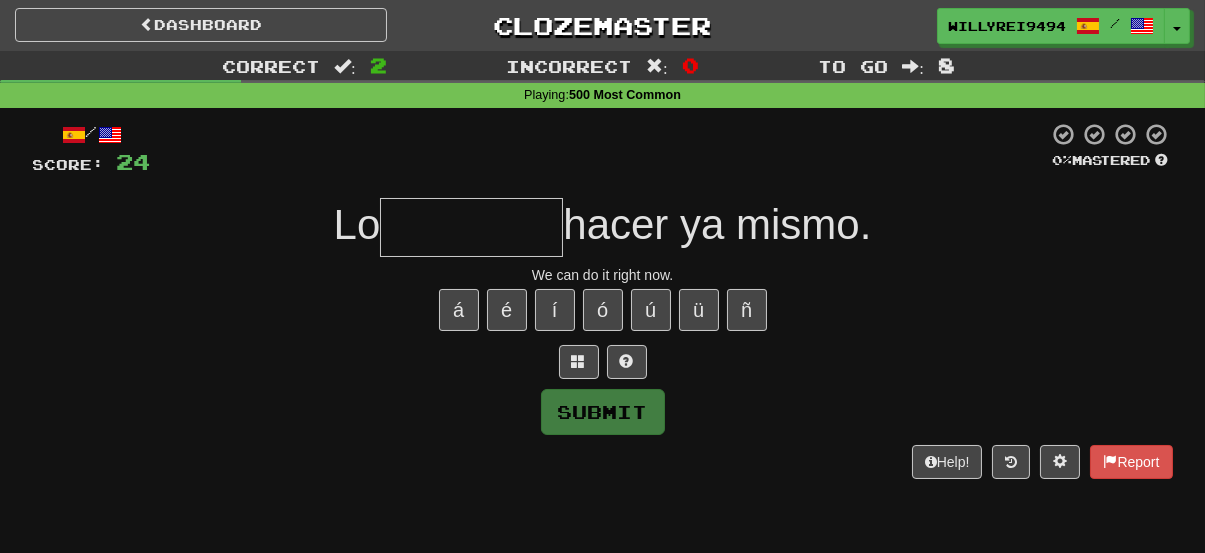 type on "*" 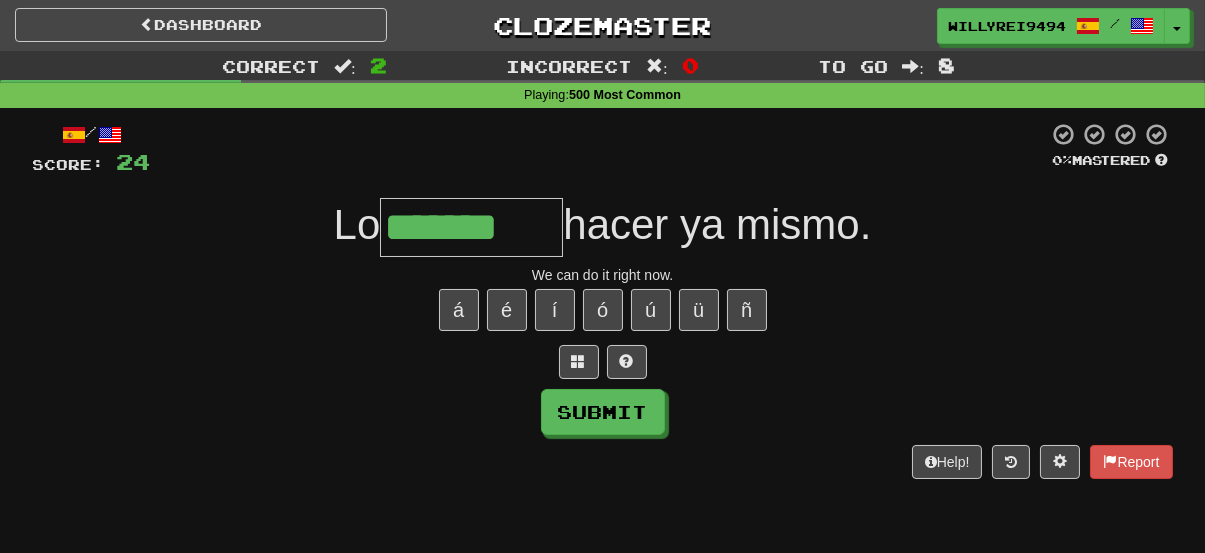 type on "*******" 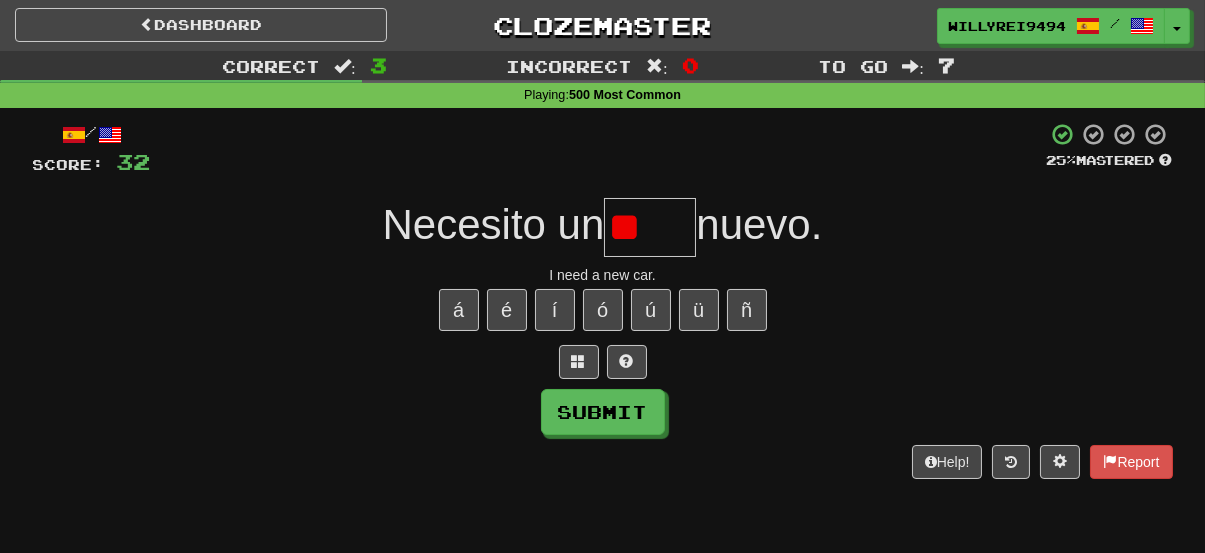 type on "*" 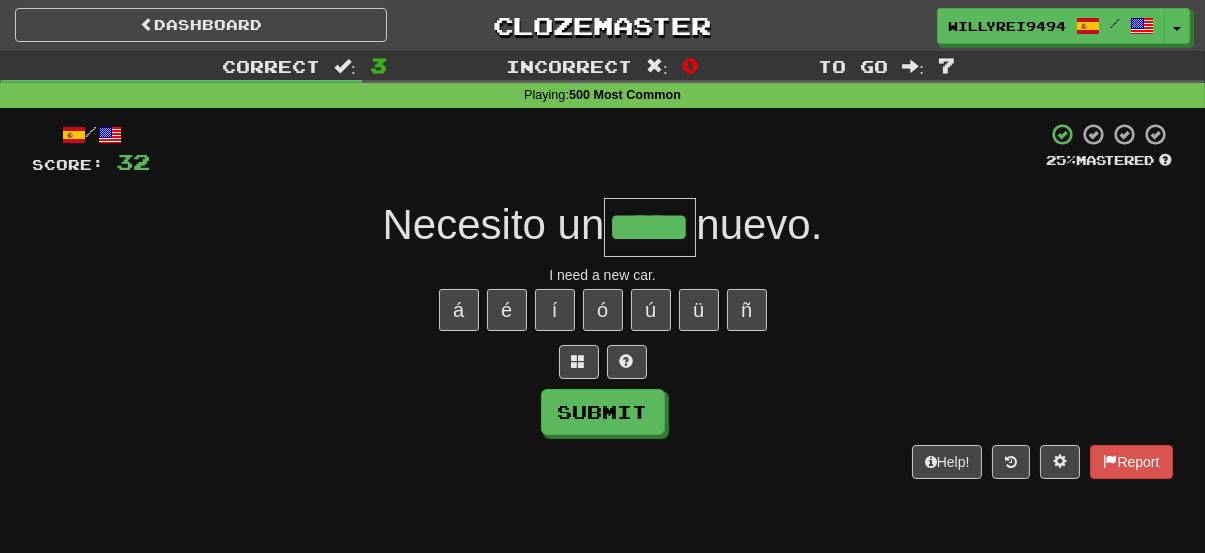 scroll, scrollTop: 0, scrollLeft: 11, axis: horizontal 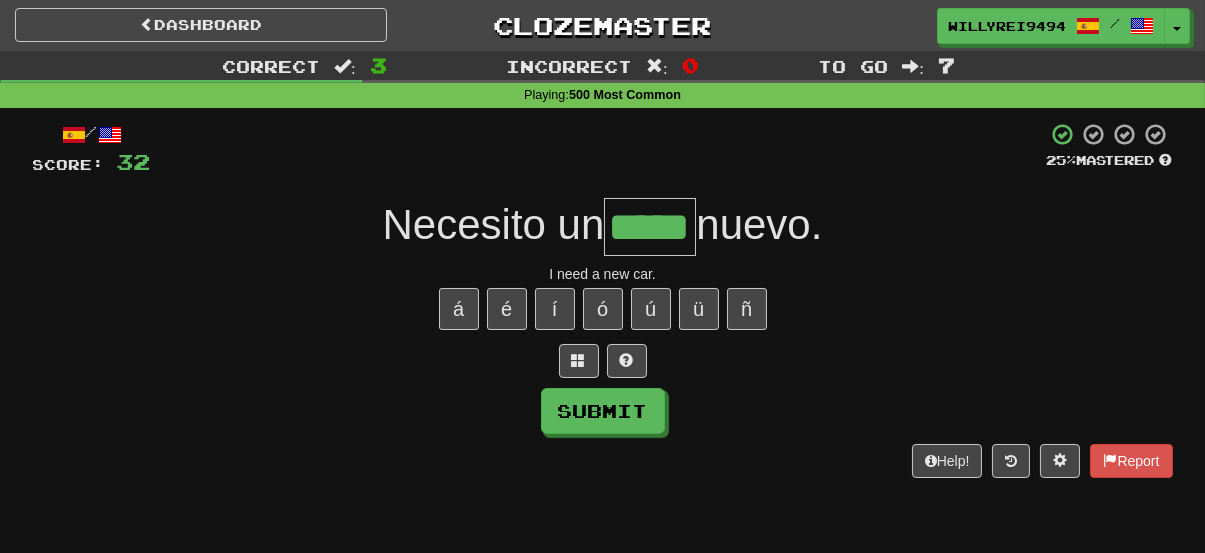 type on "****" 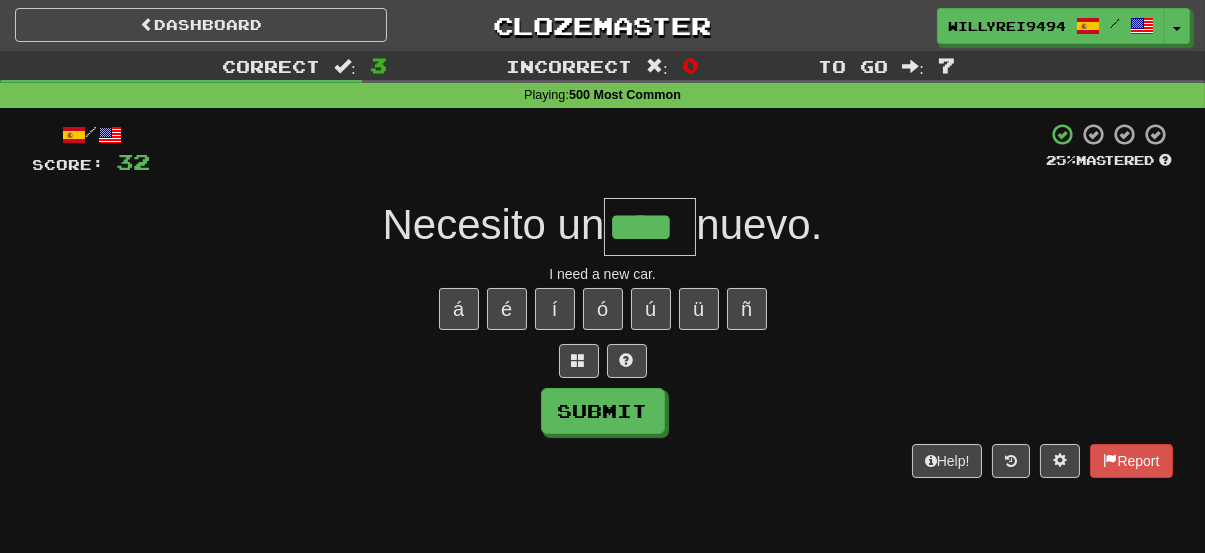 scroll, scrollTop: 0, scrollLeft: 0, axis: both 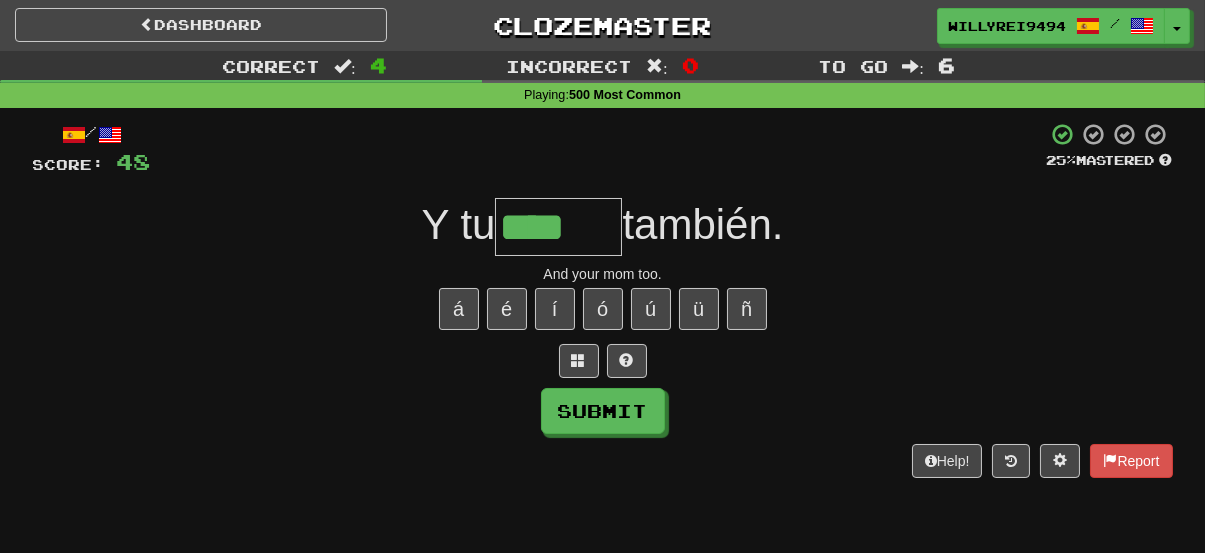 type on "****" 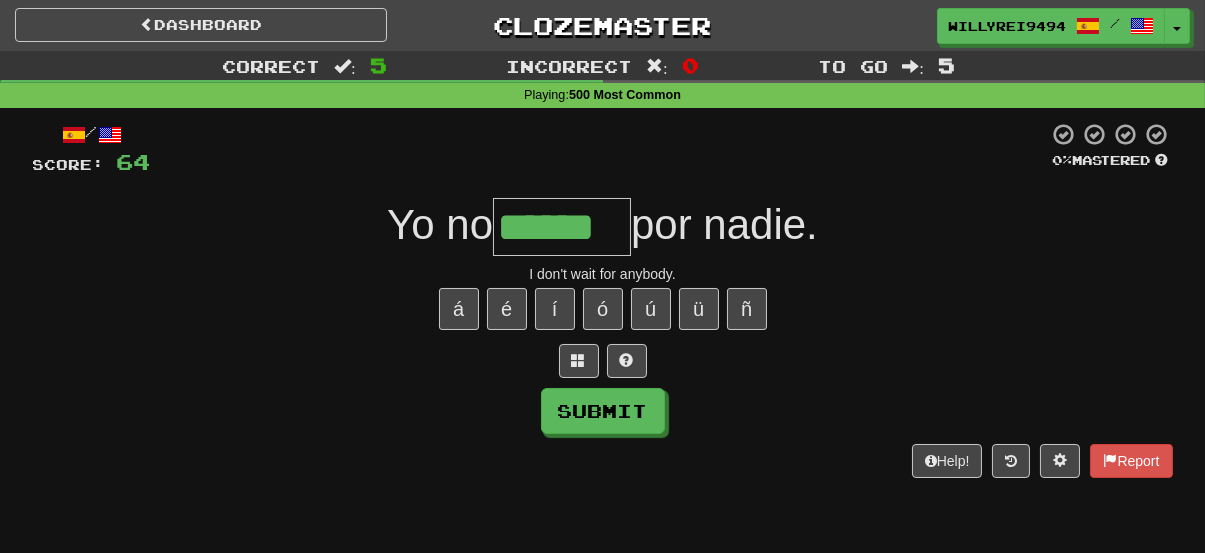 type on "******" 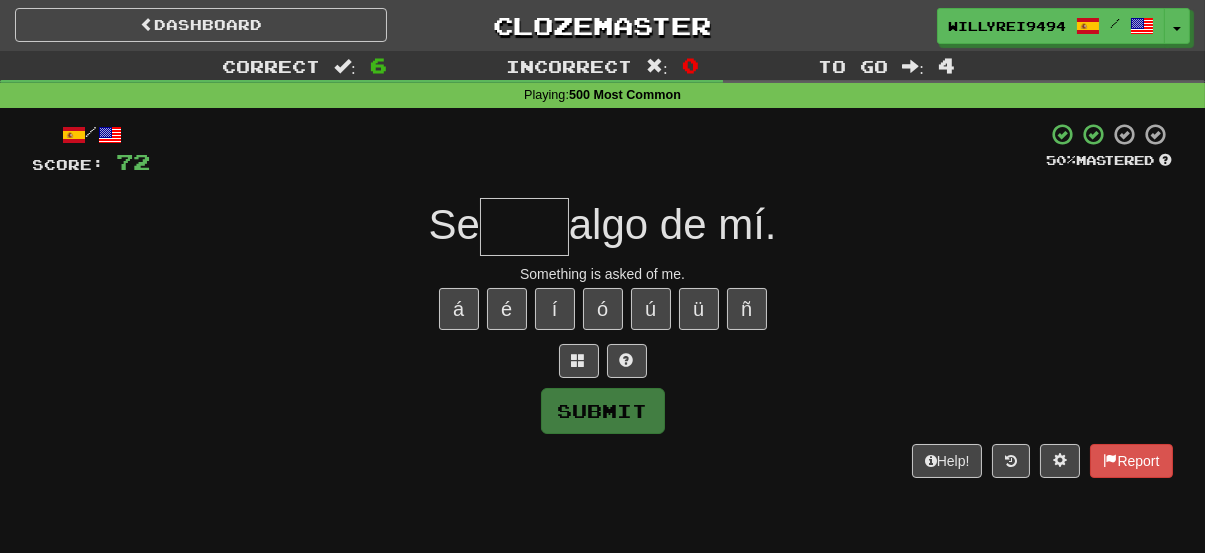 type on "*" 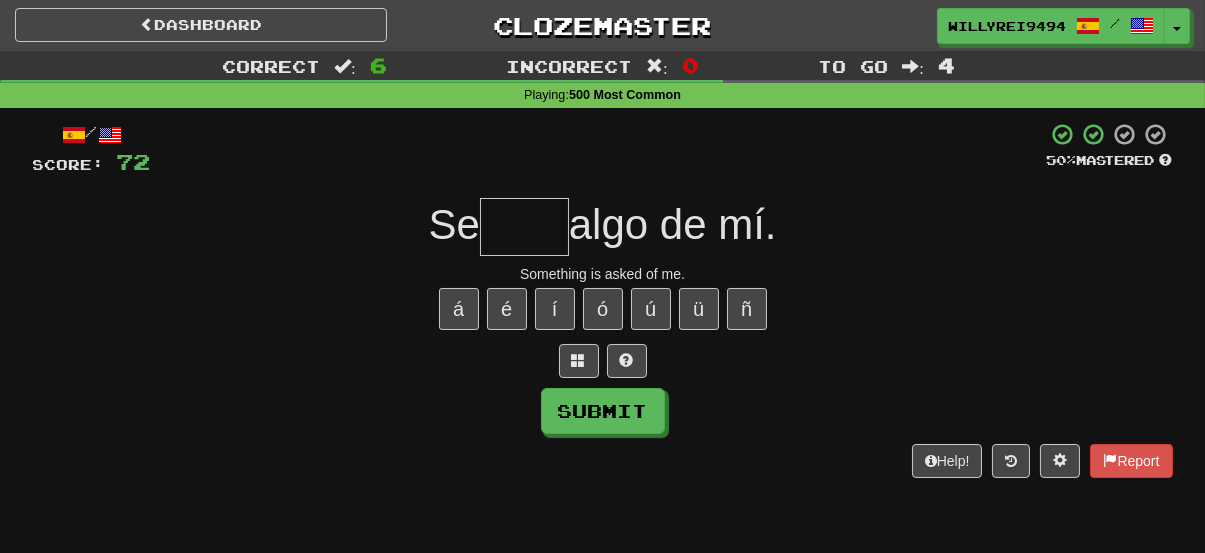 type on "*" 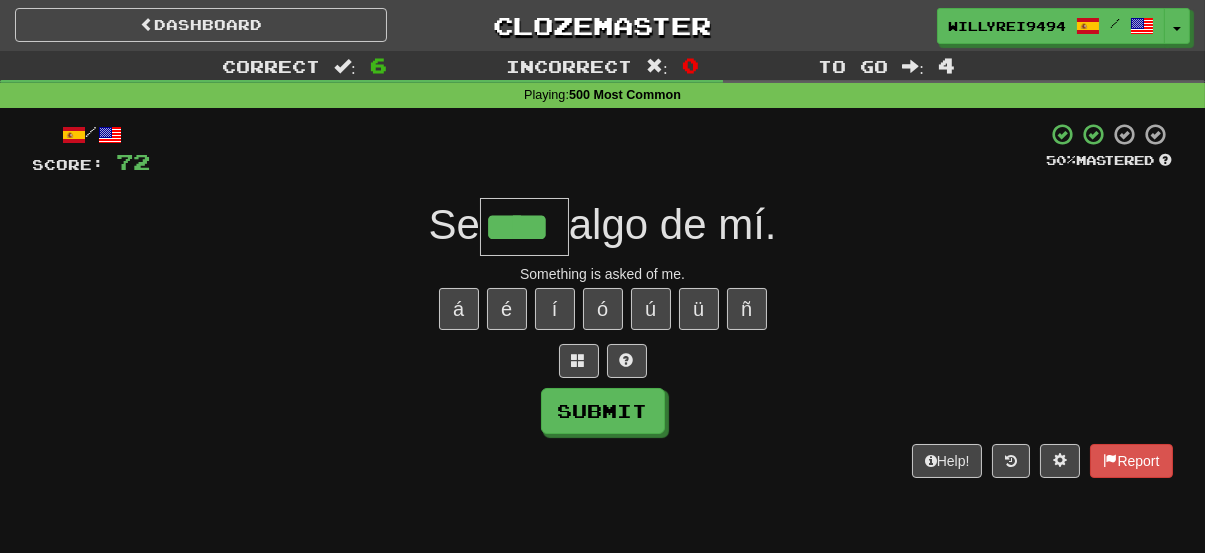 type on "****" 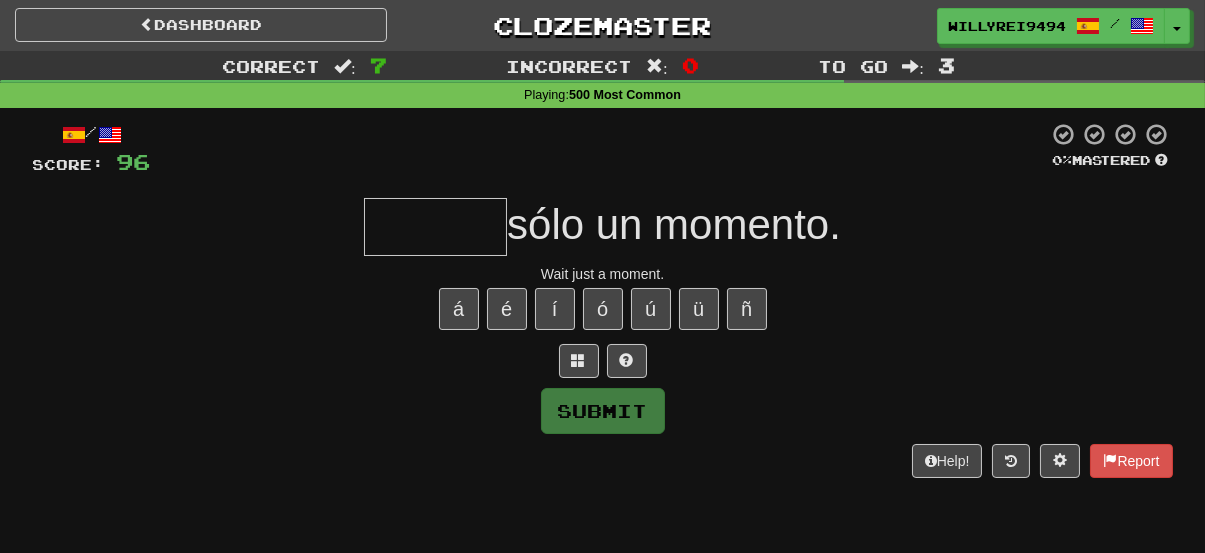 click at bounding box center (435, 227) 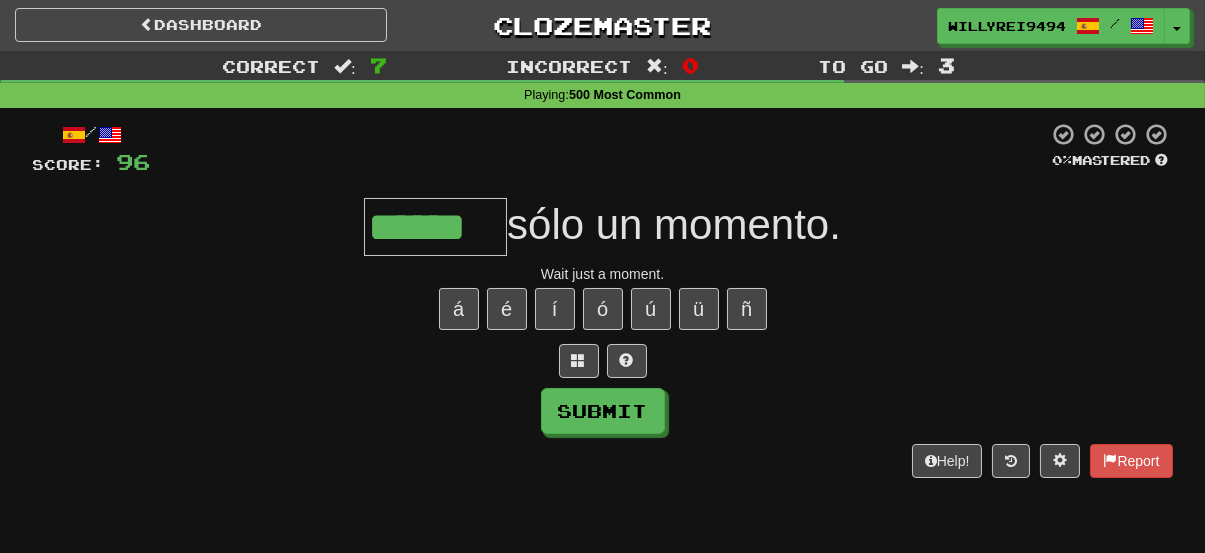 type on "******" 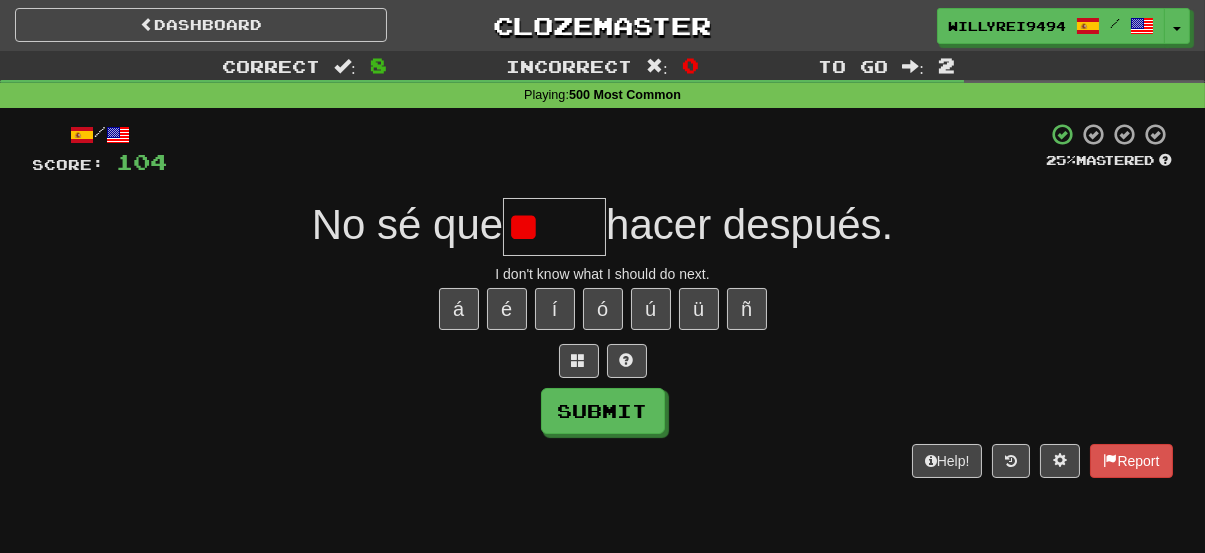 type on "*" 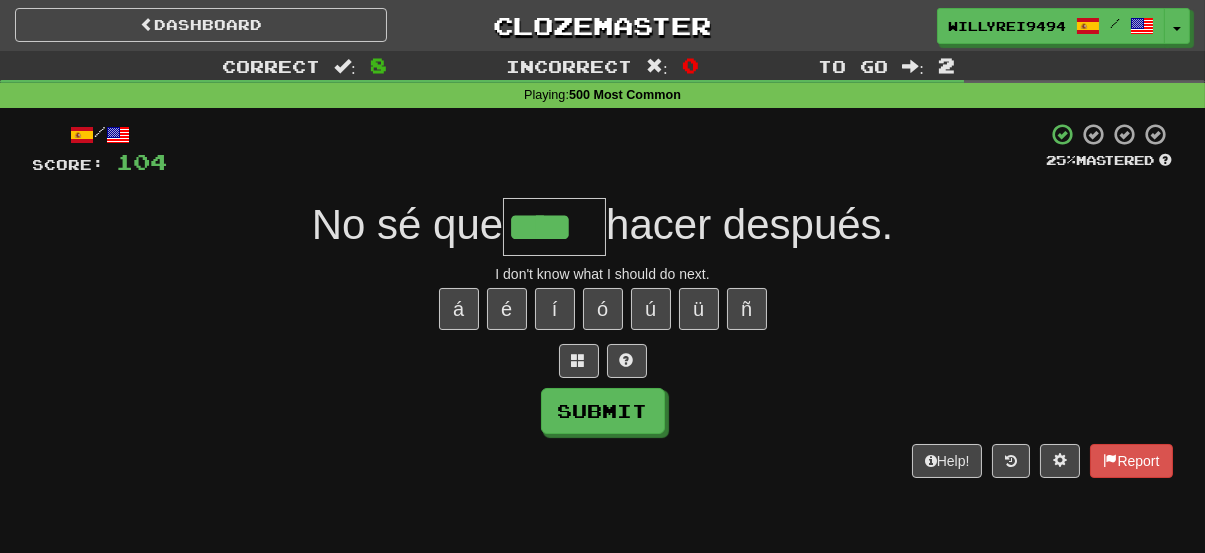 type on "****" 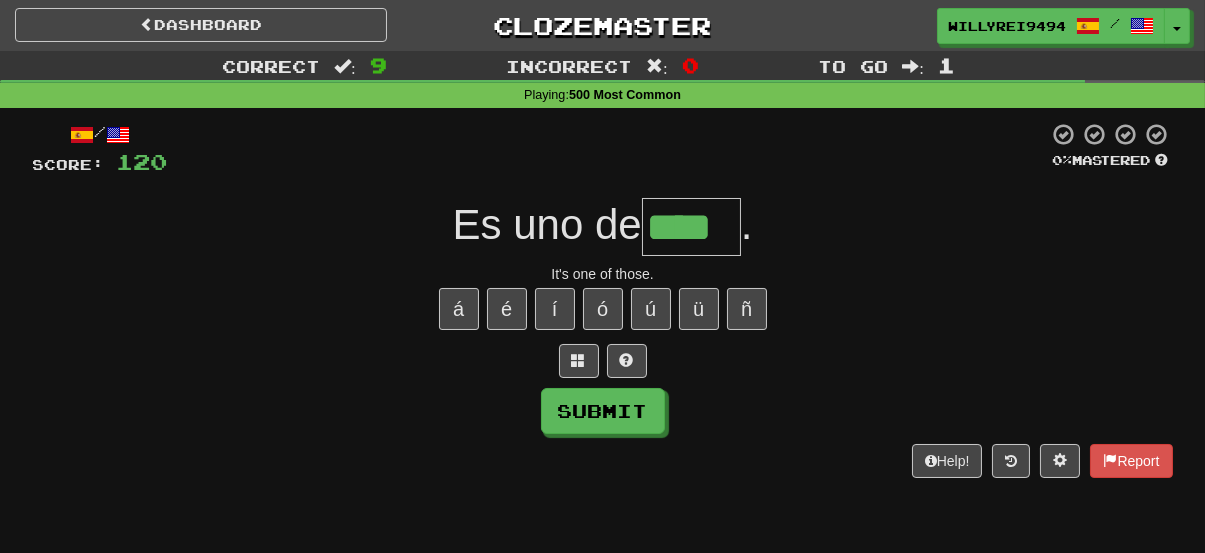 type on "****" 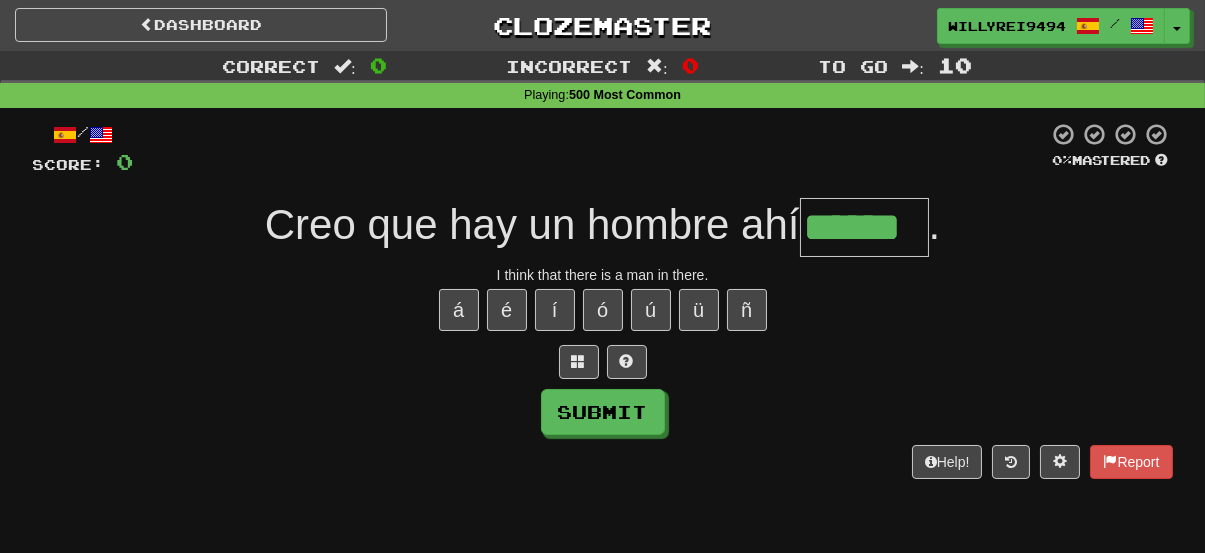 type on "******" 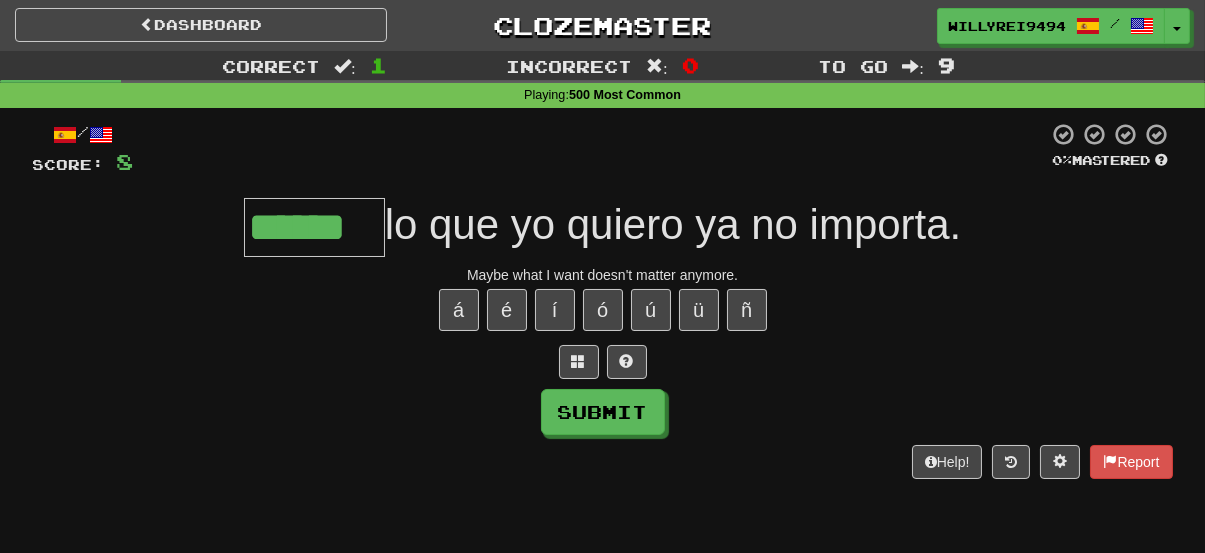 type on "******" 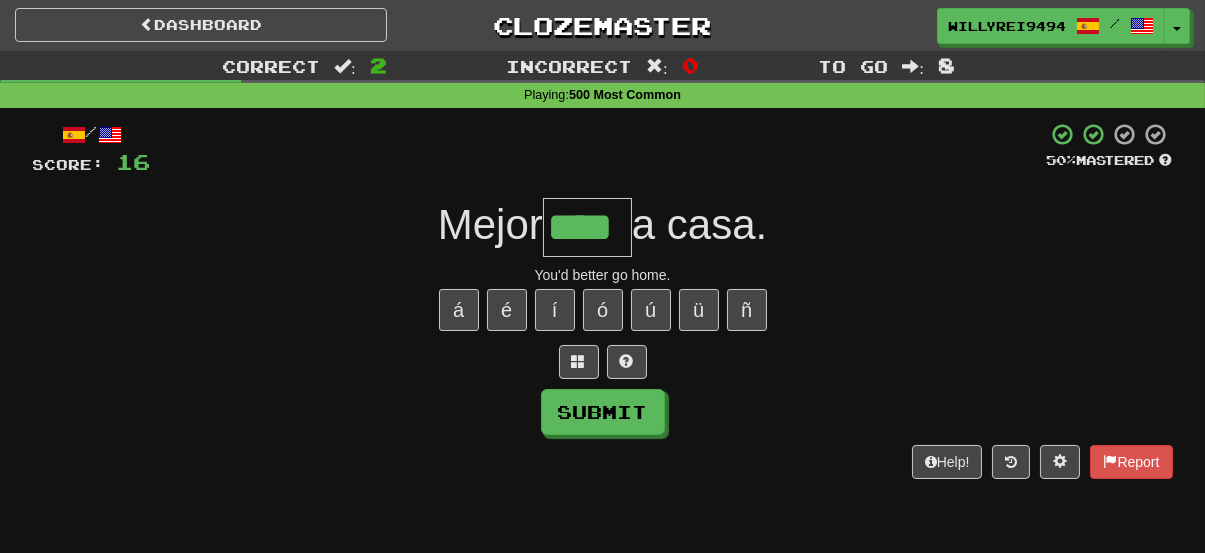 type on "****" 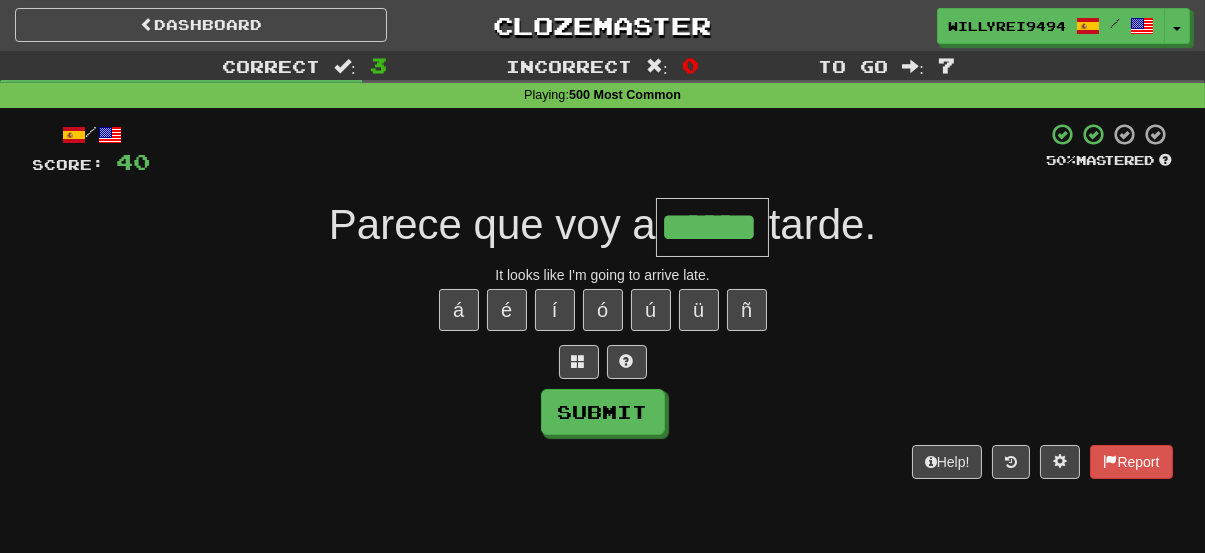 type on "******" 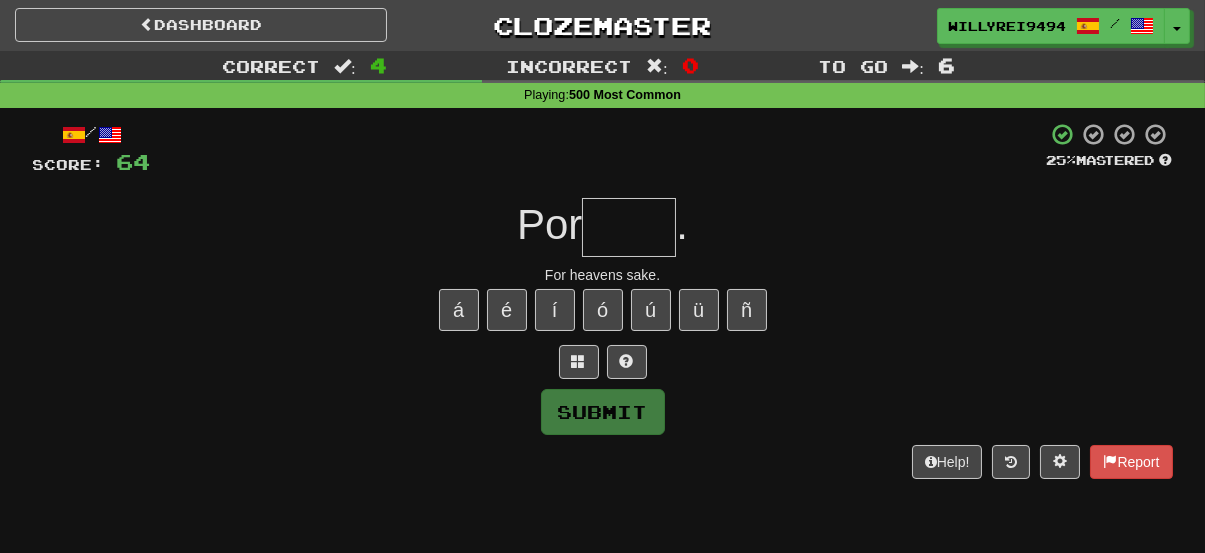 type on "*" 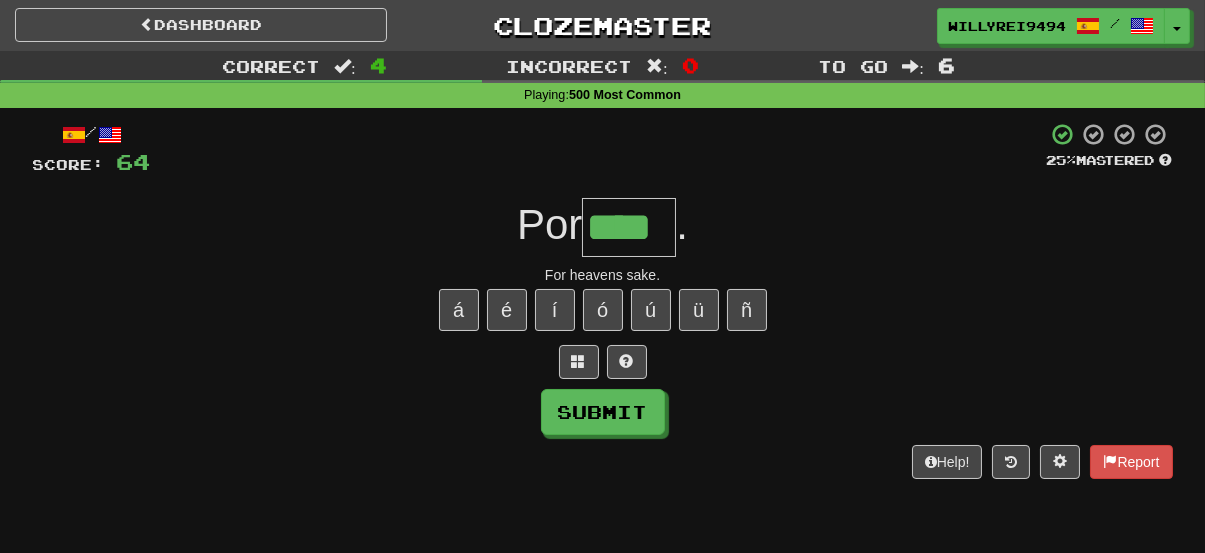 type on "****" 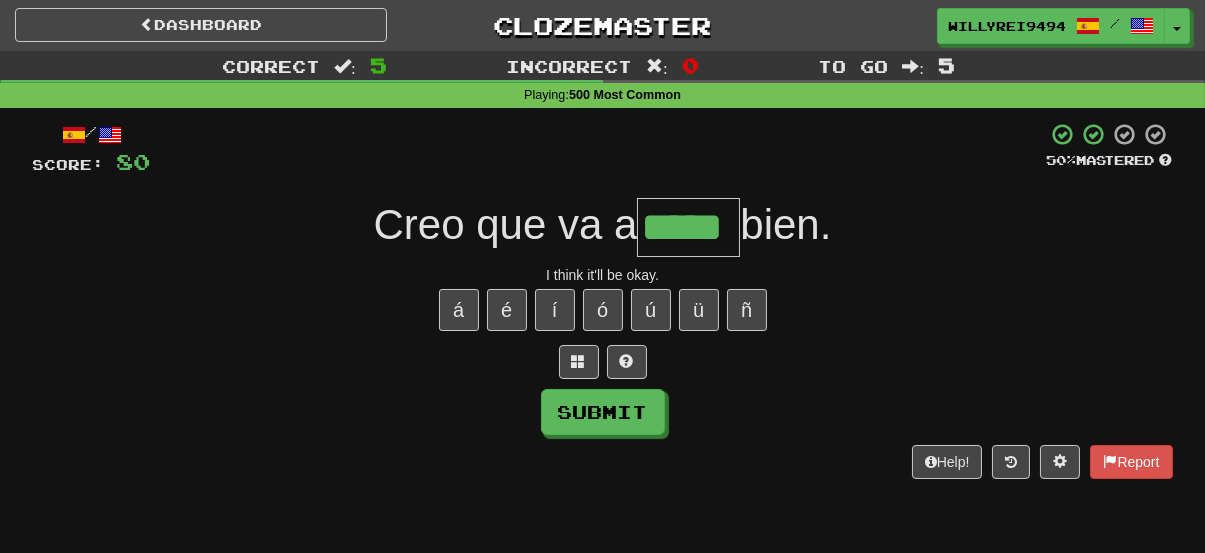 type on "*****" 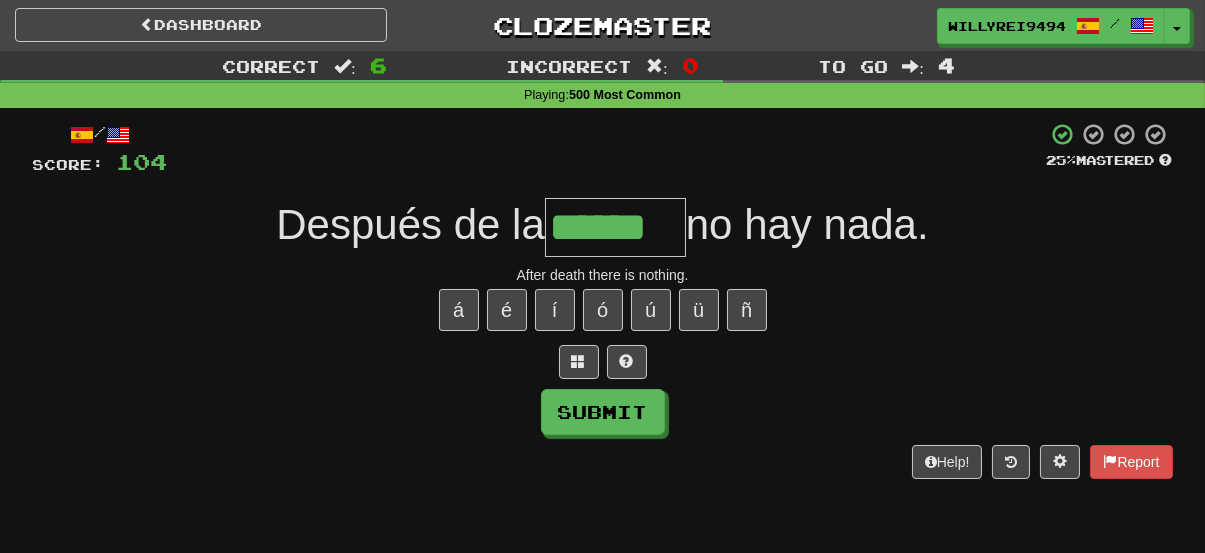 type on "******" 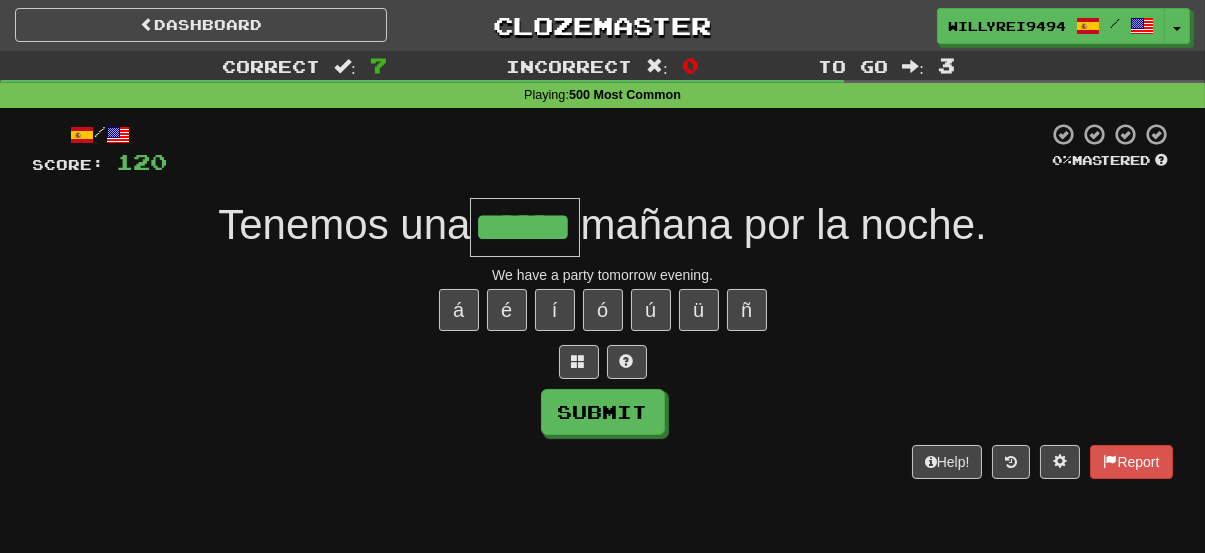 type on "******" 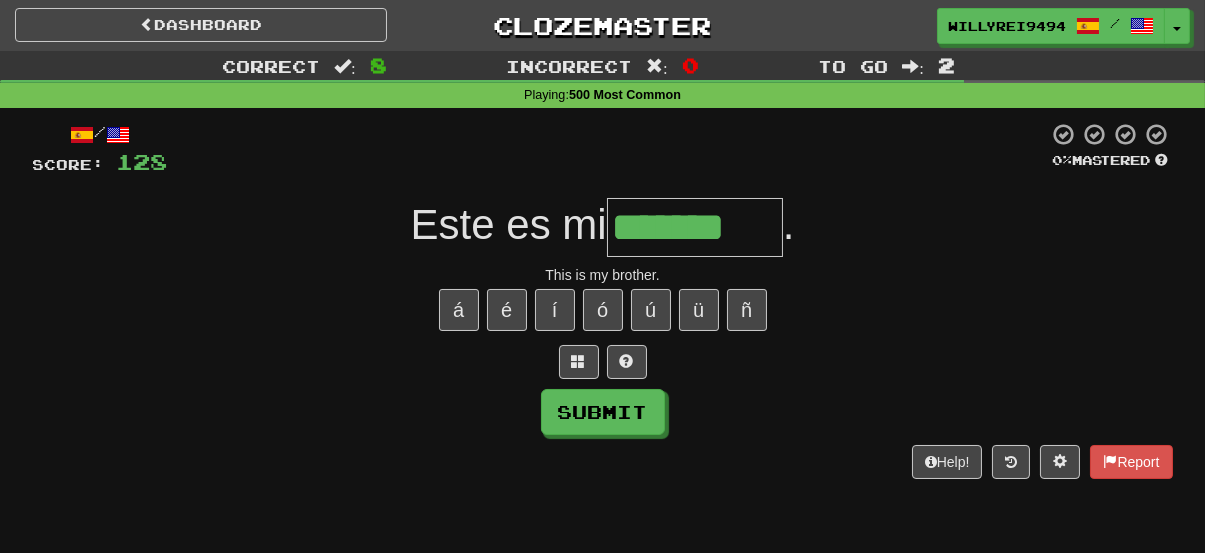 type on "*******" 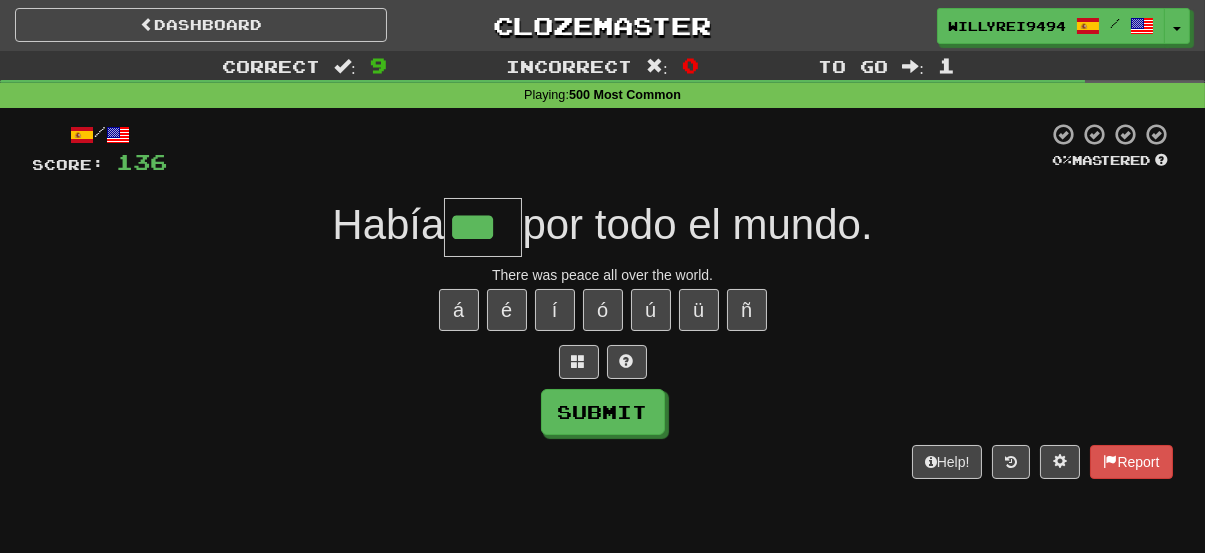 type on "***" 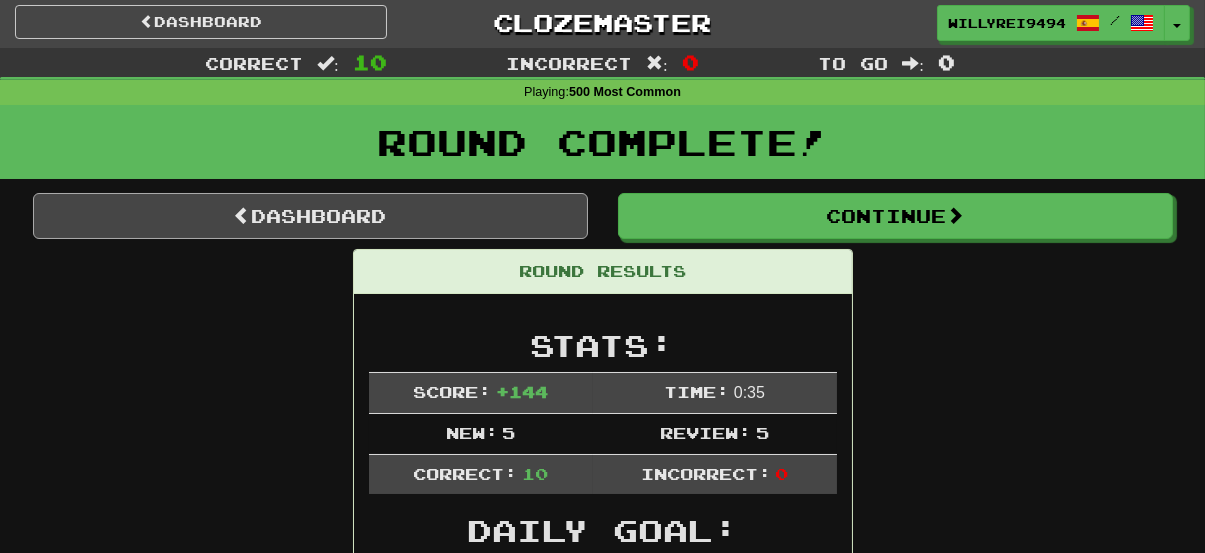 scroll, scrollTop: 1, scrollLeft: 0, axis: vertical 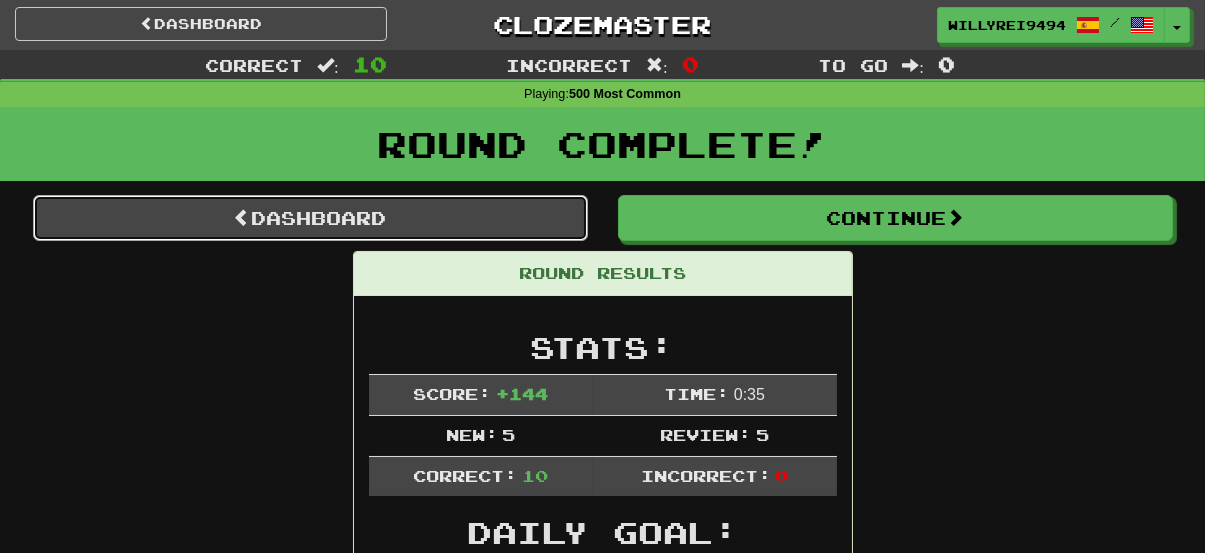 click on "Dashboard" at bounding box center (310, 218) 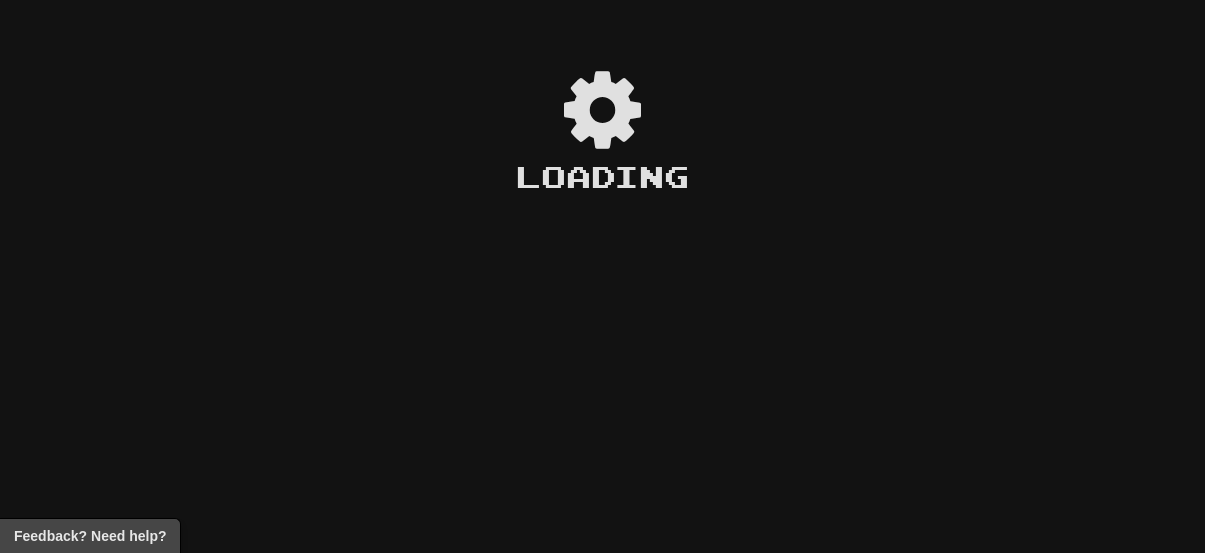 scroll, scrollTop: 0, scrollLeft: 0, axis: both 